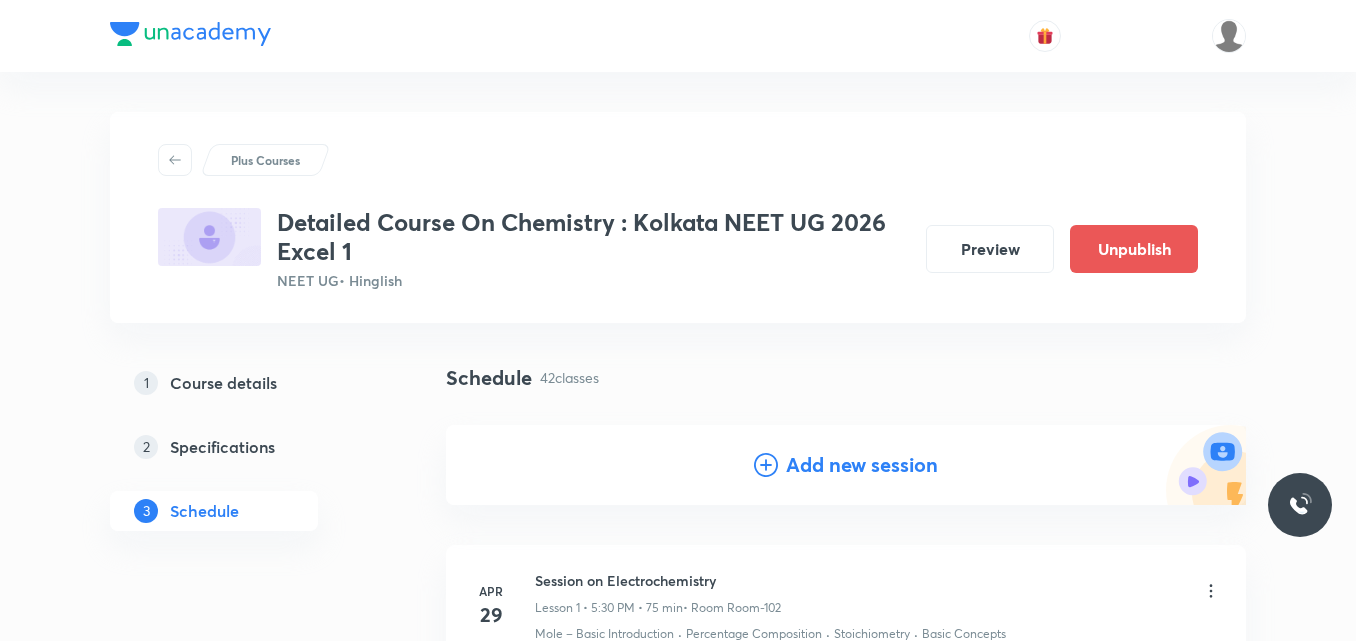 scroll, scrollTop: 6927, scrollLeft: 0, axis: vertical 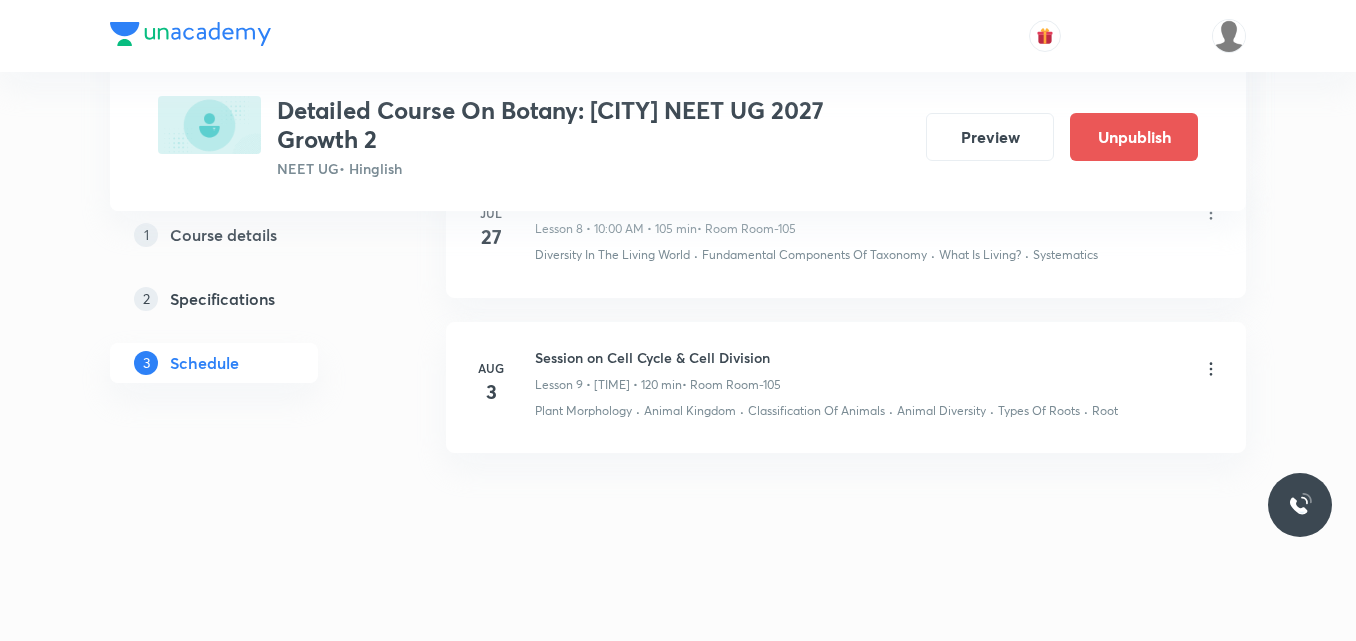 click 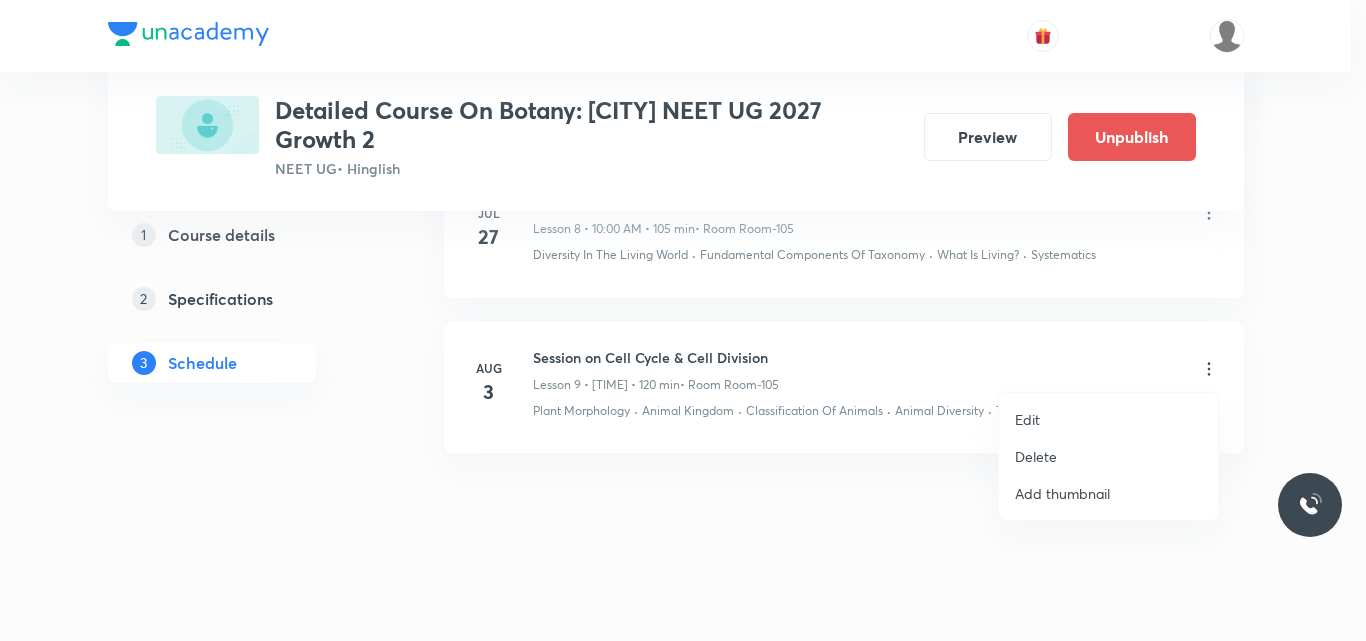 click on "Edit" at bounding box center (1027, 419) 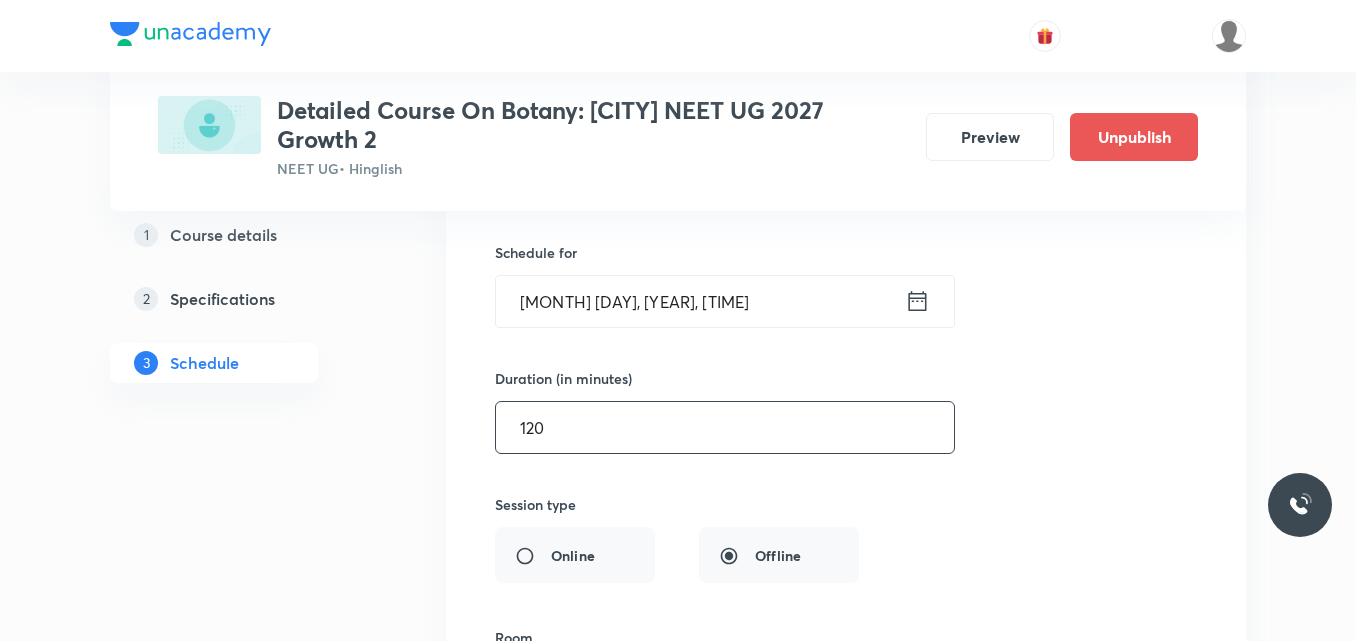 scroll, scrollTop: 1720, scrollLeft: 0, axis: vertical 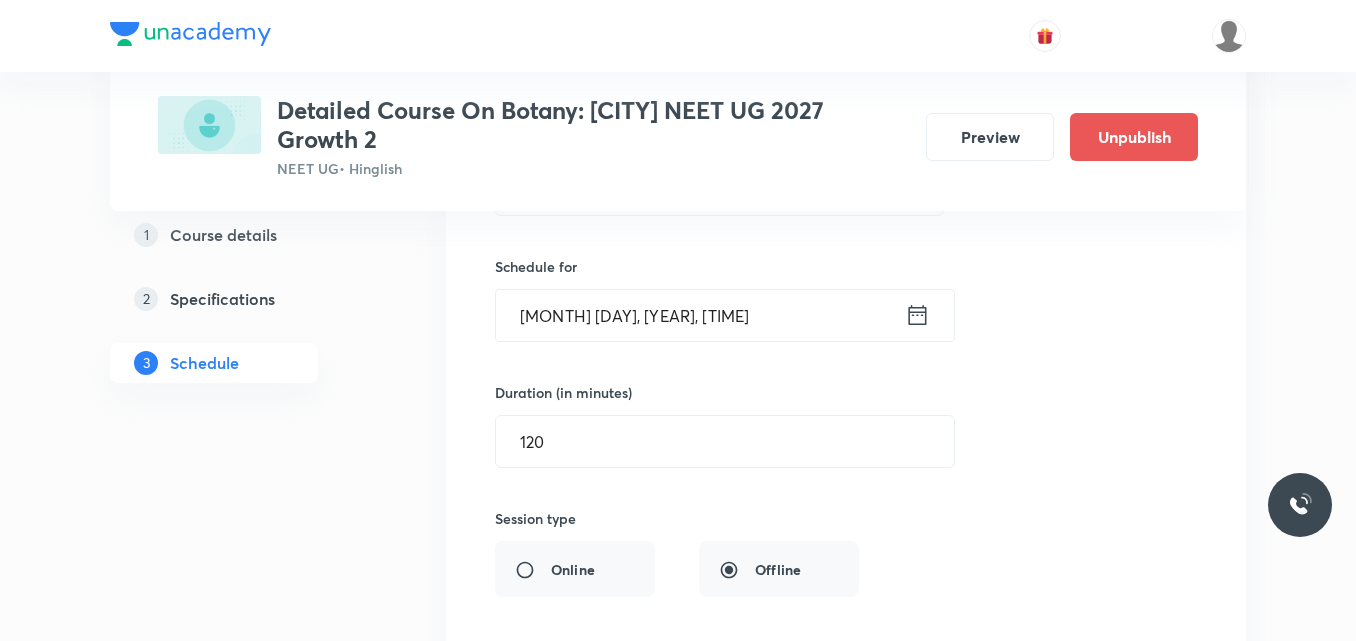 click 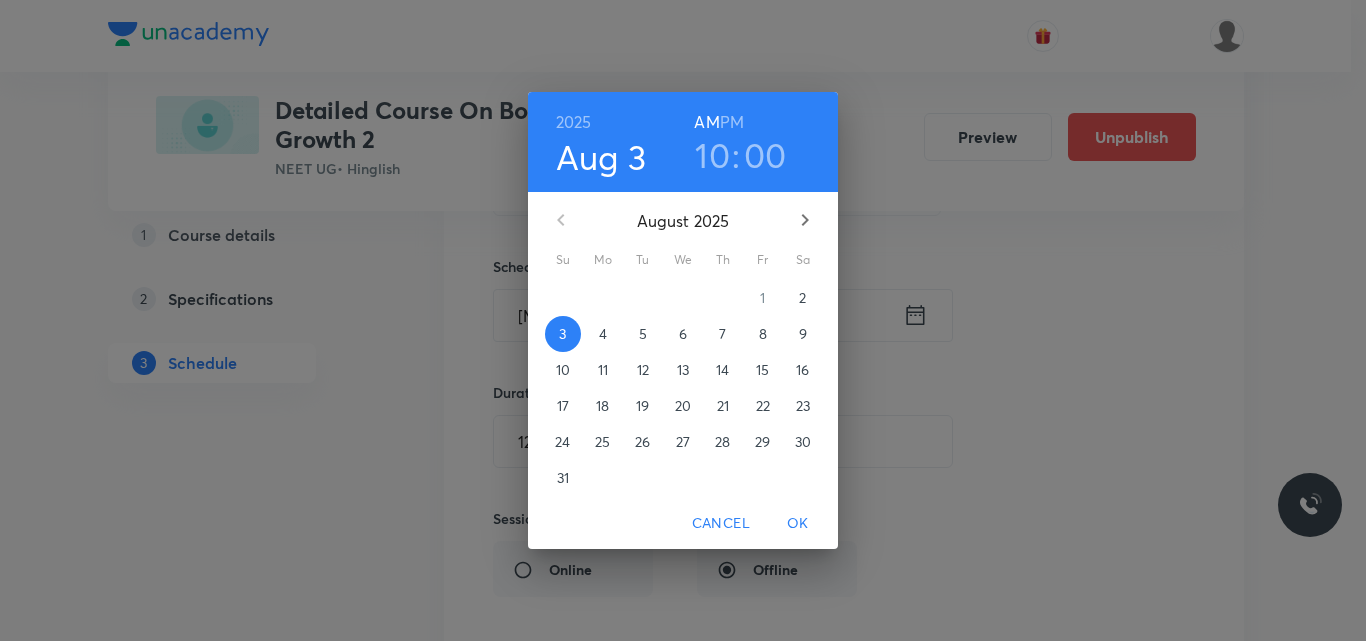 click on "10" at bounding box center (712, 155) 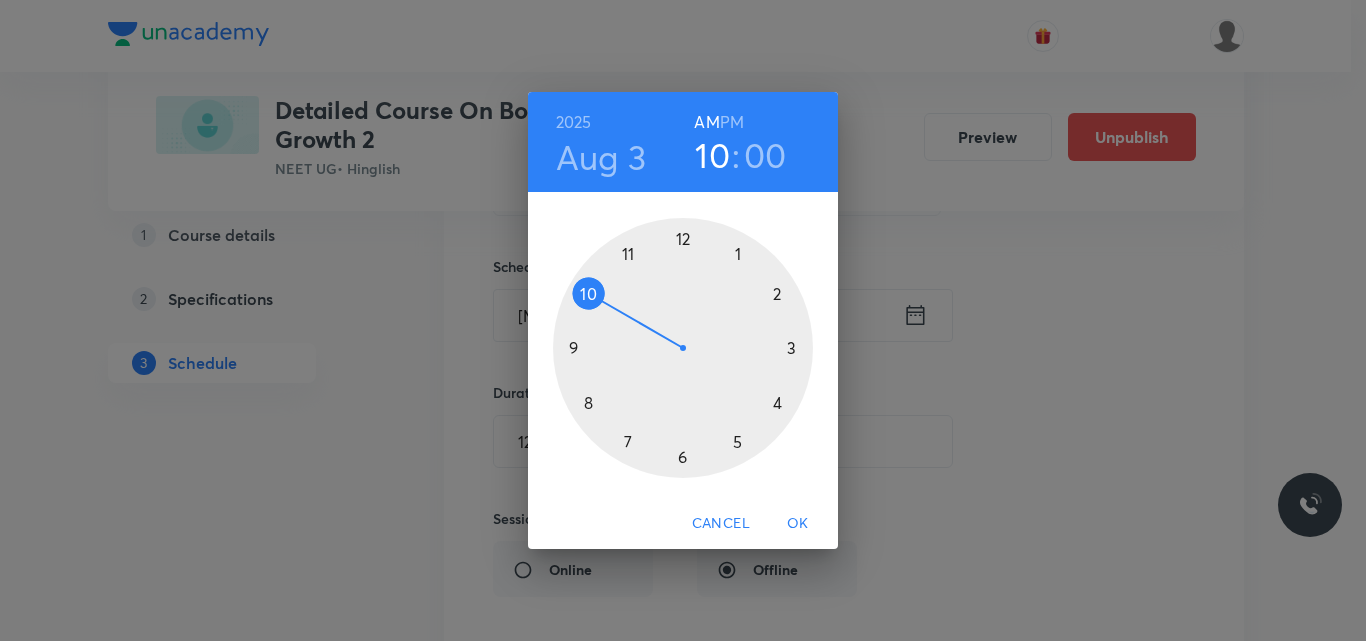 click at bounding box center [683, 348] 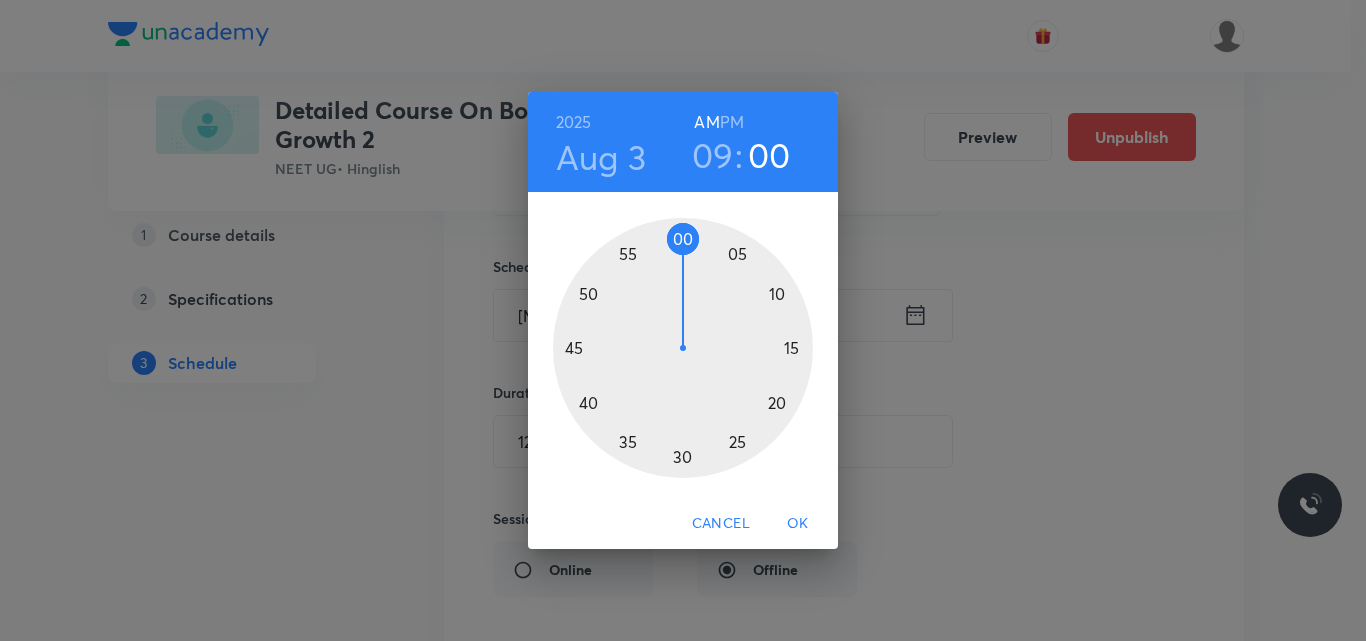 click on "OK" at bounding box center [798, 523] 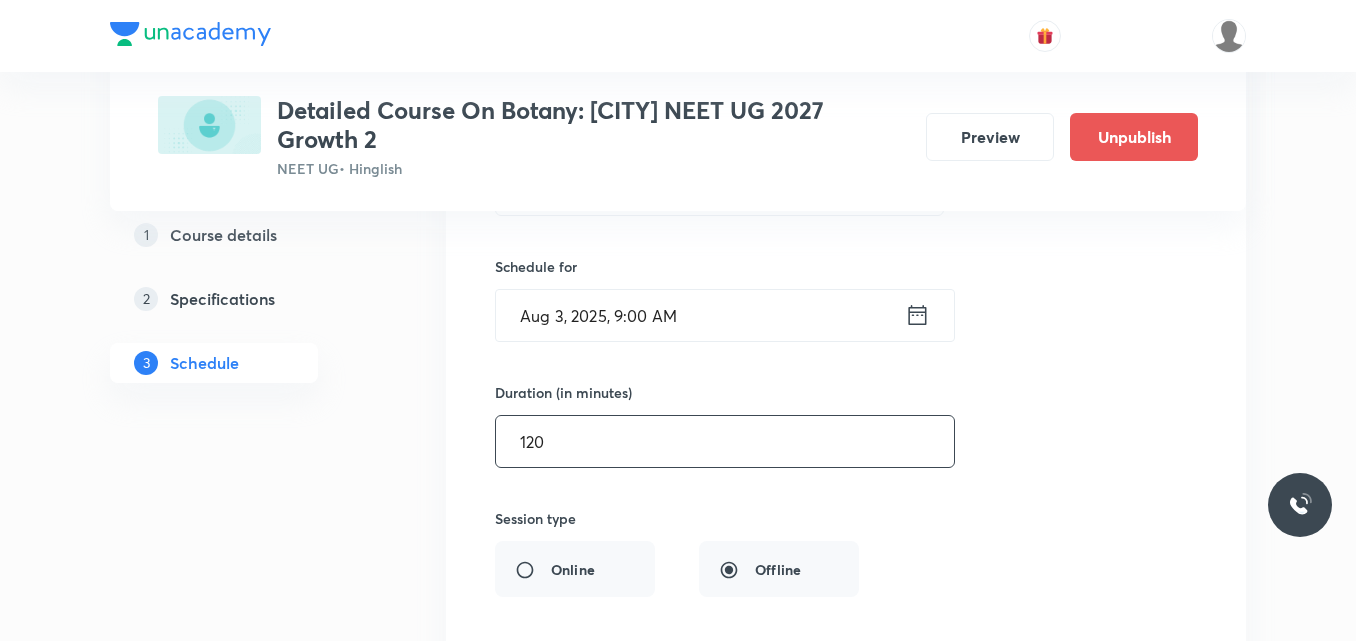 click on "120" at bounding box center [725, 441] 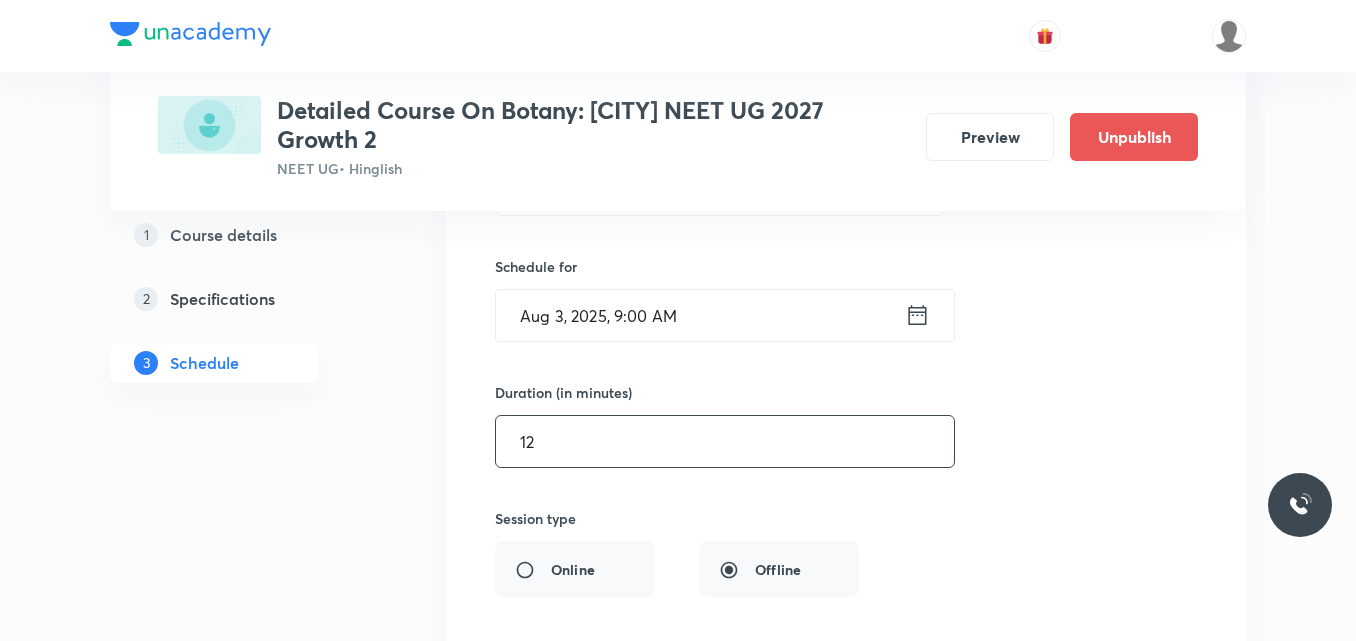 type on "1" 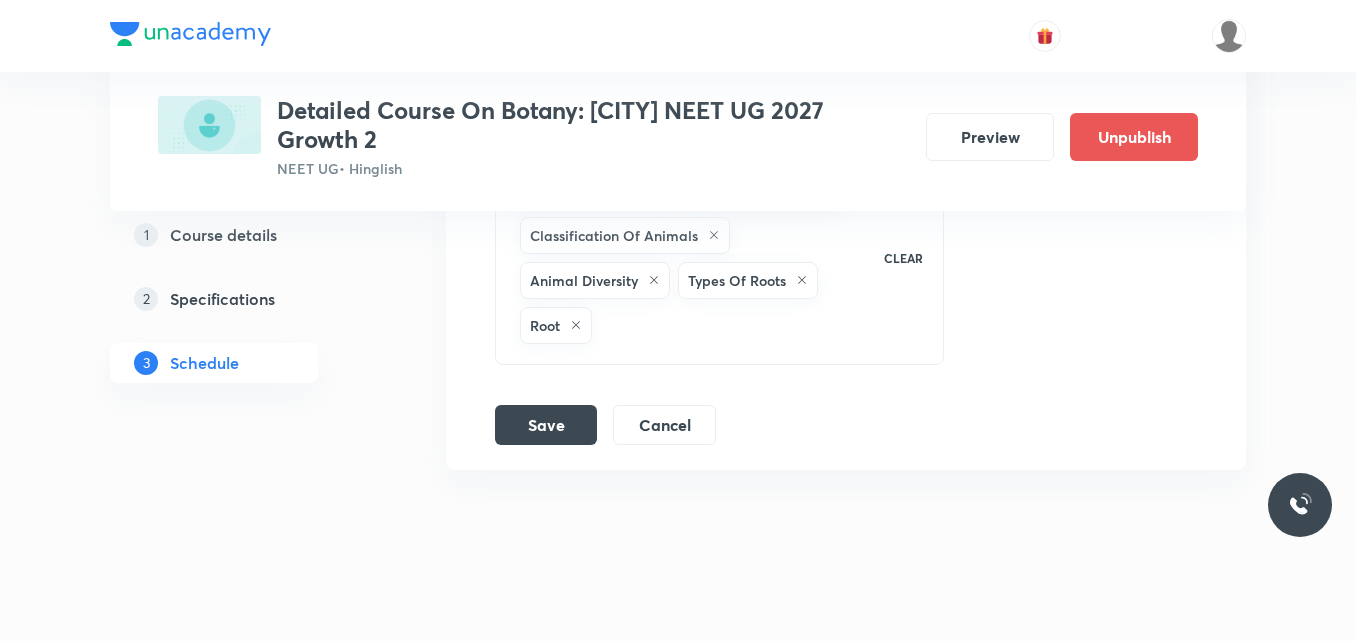 scroll, scrollTop: 2388, scrollLeft: 0, axis: vertical 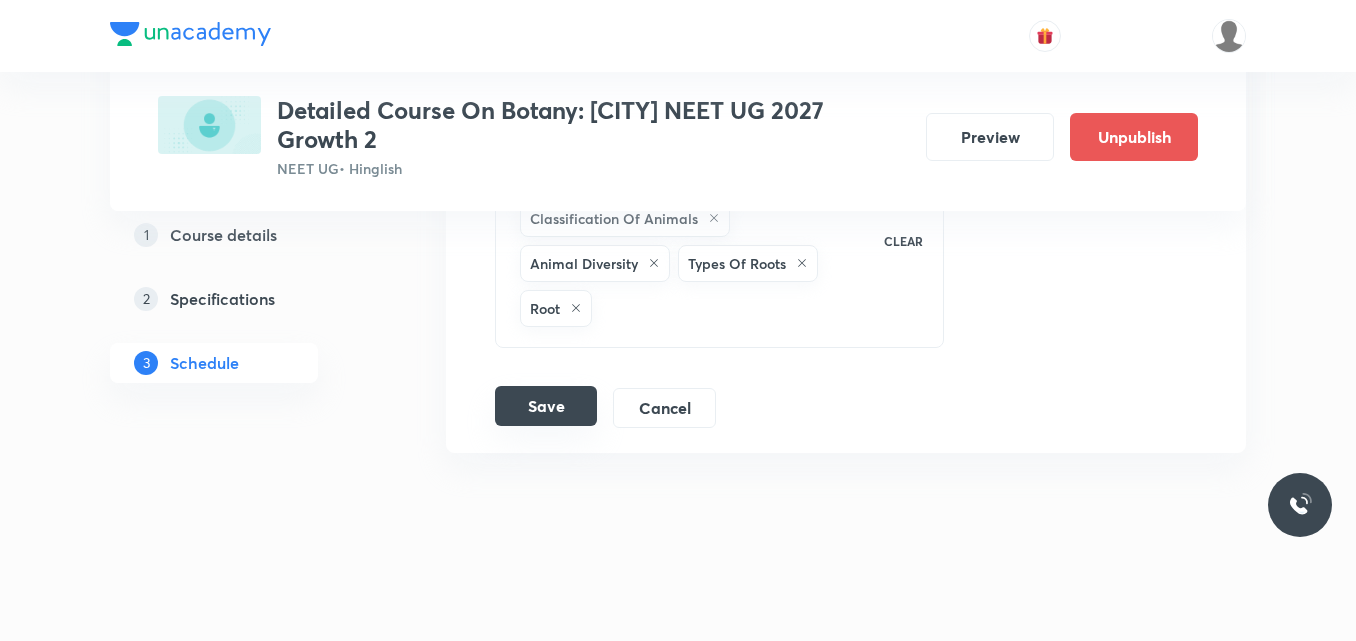 type on "90" 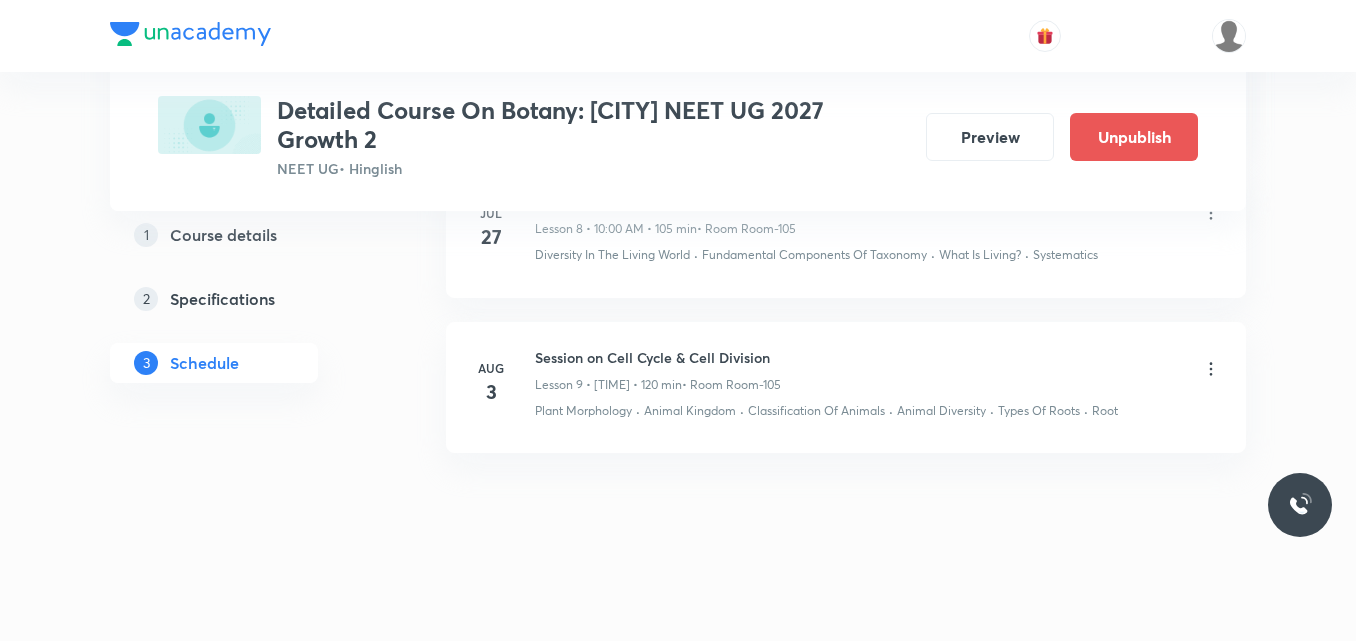 scroll, scrollTop: 1484, scrollLeft: 0, axis: vertical 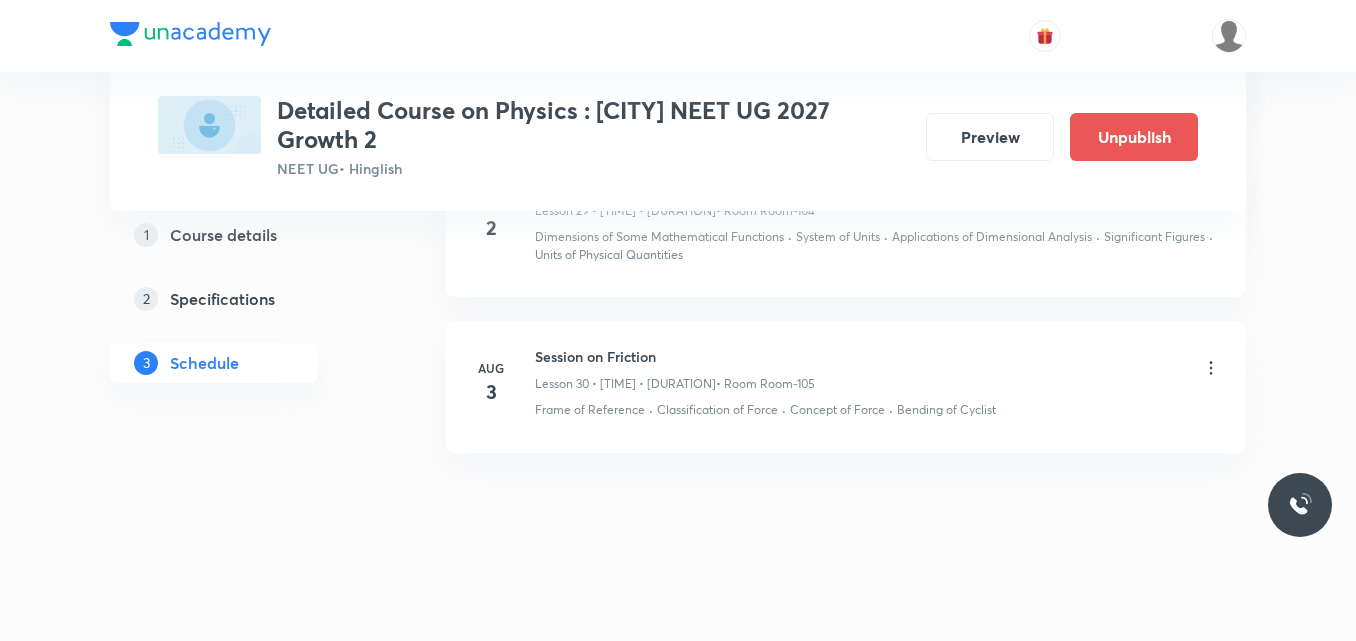 click 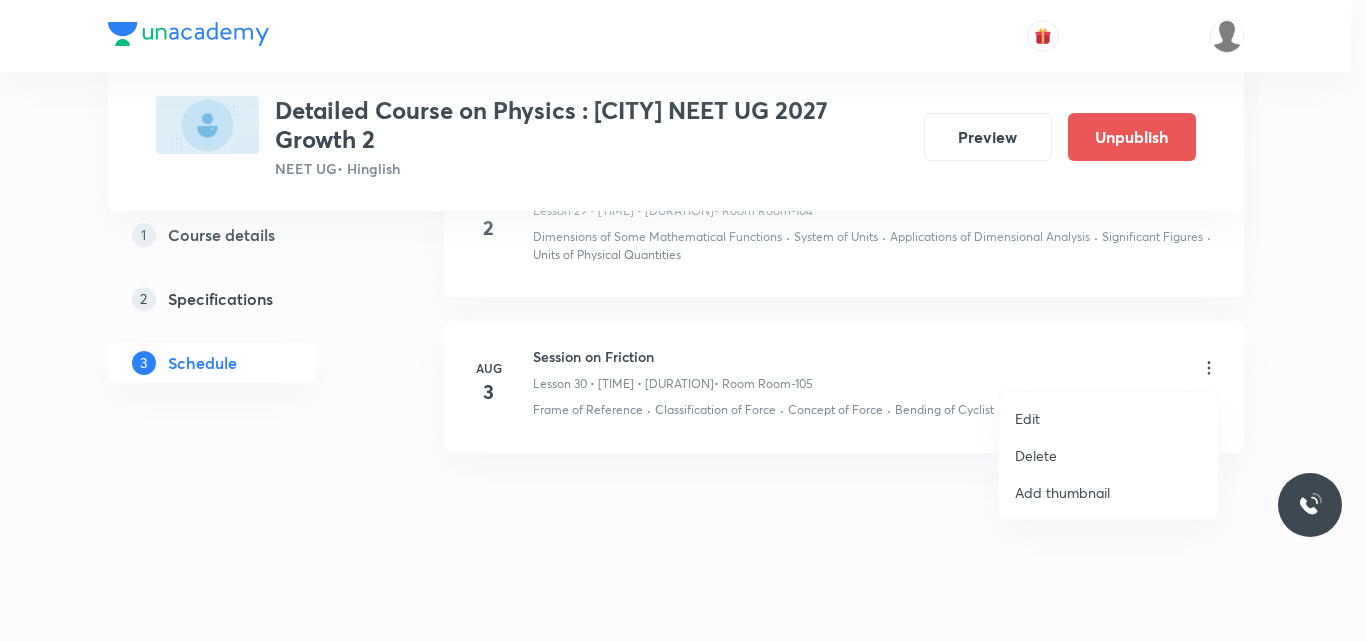 click on "Edit" at bounding box center (1027, 418) 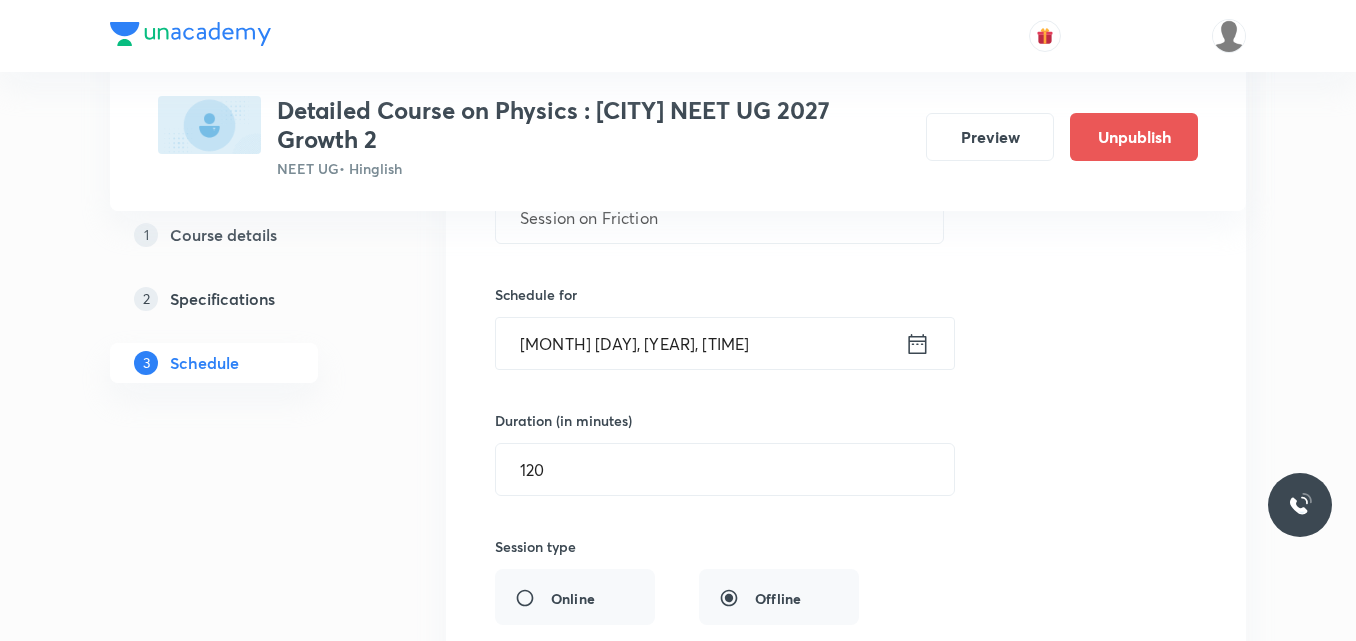 scroll, scrollTop: 5153, scrollLeft: 0, axis: vertical 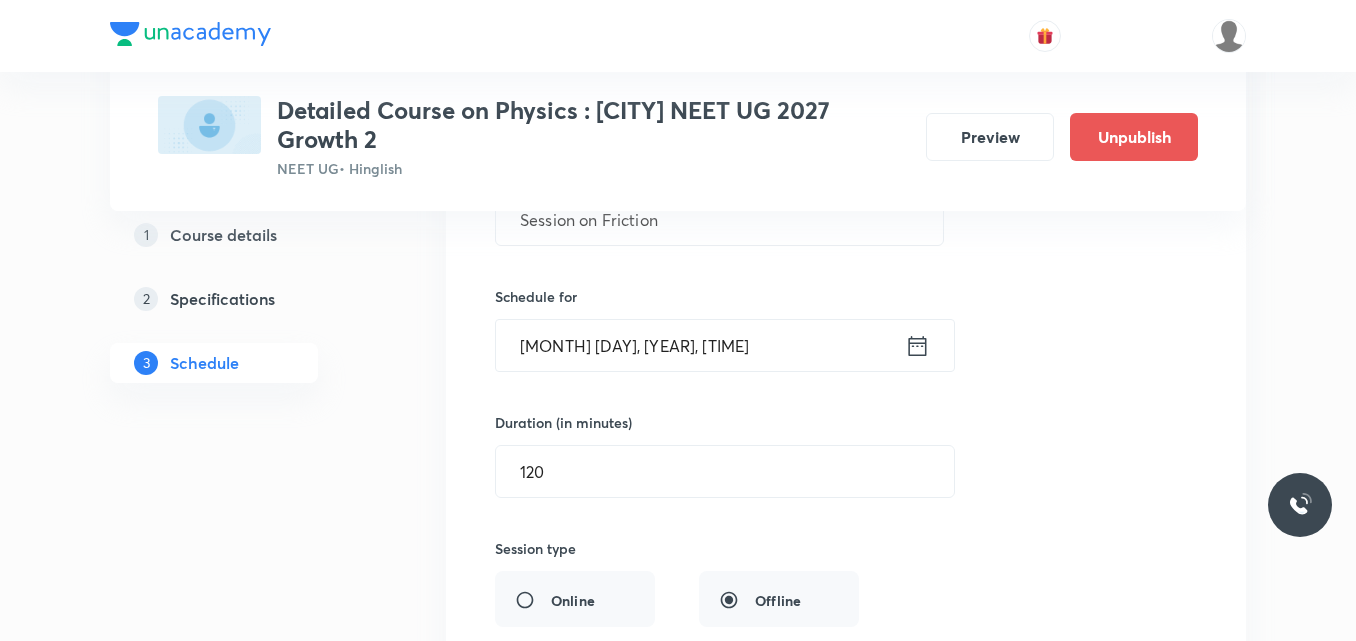 click 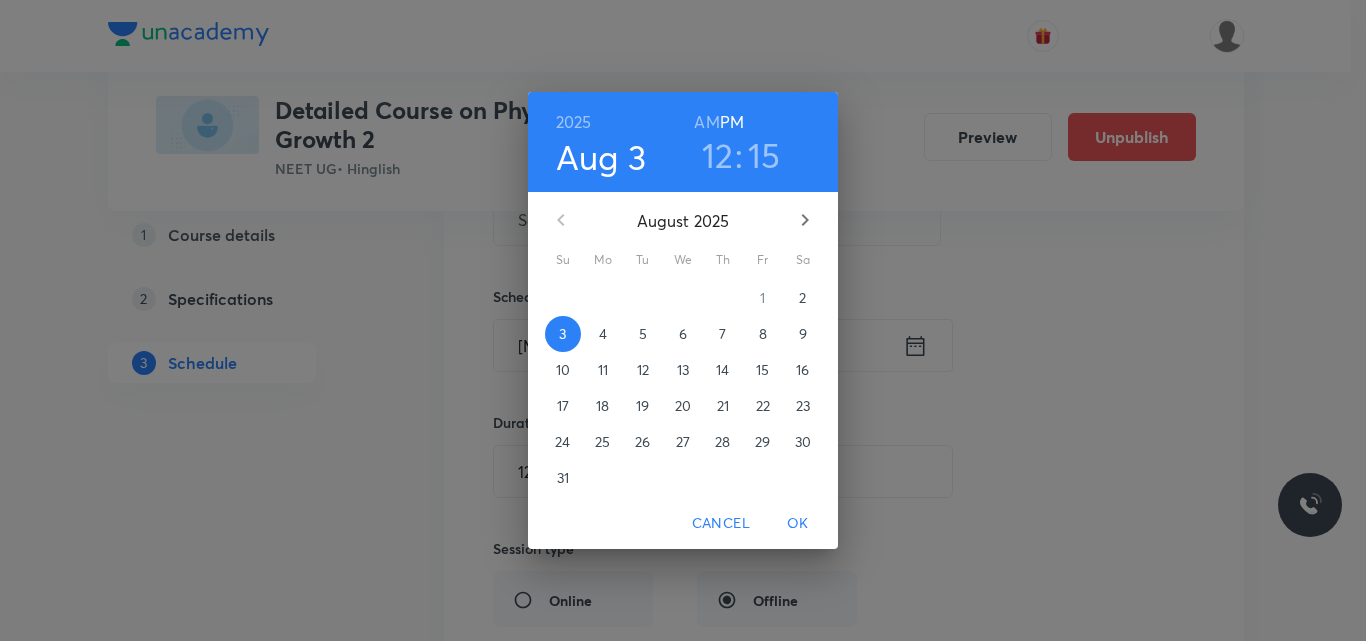 click on "AM" at bounding box center (706, 122) 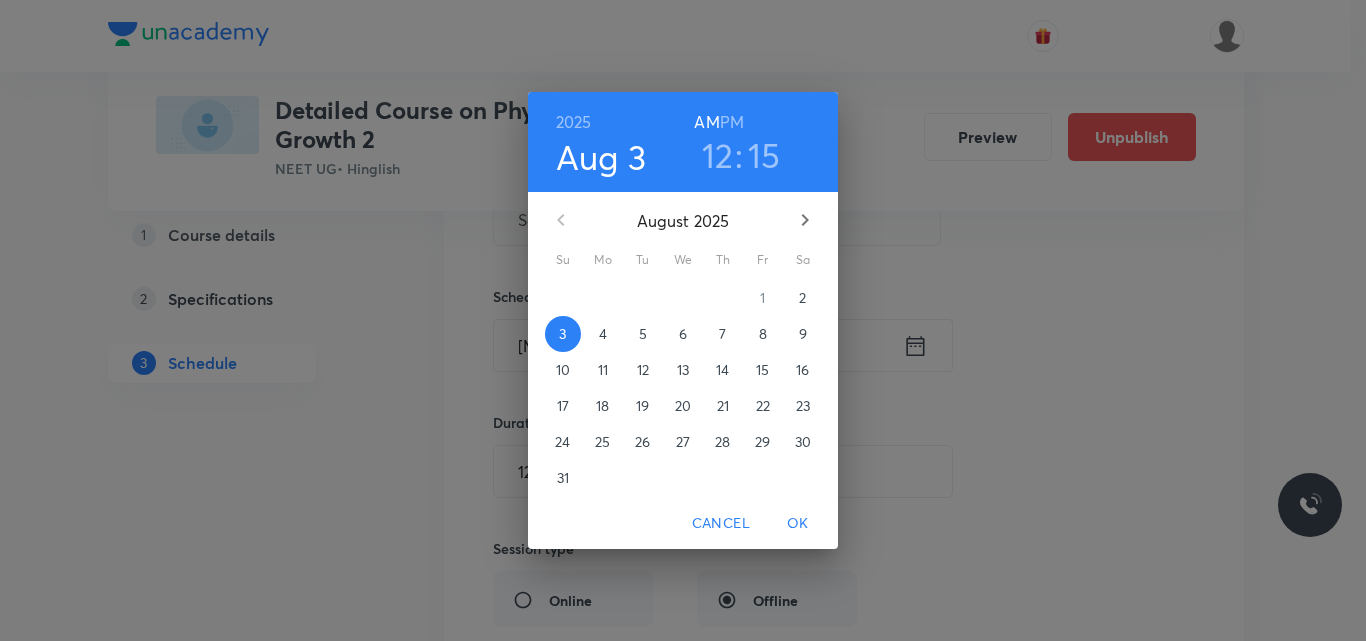 click on "12" at bounding box center [718, 155] 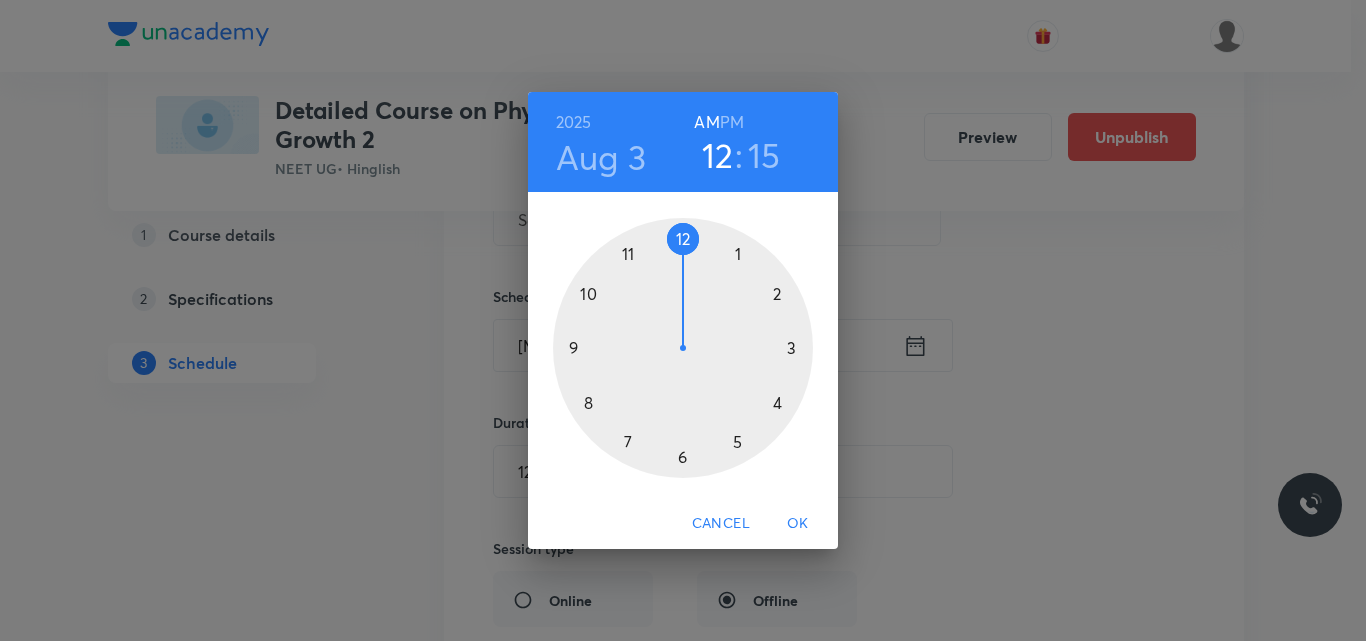 click at bounding box center [683, 348] 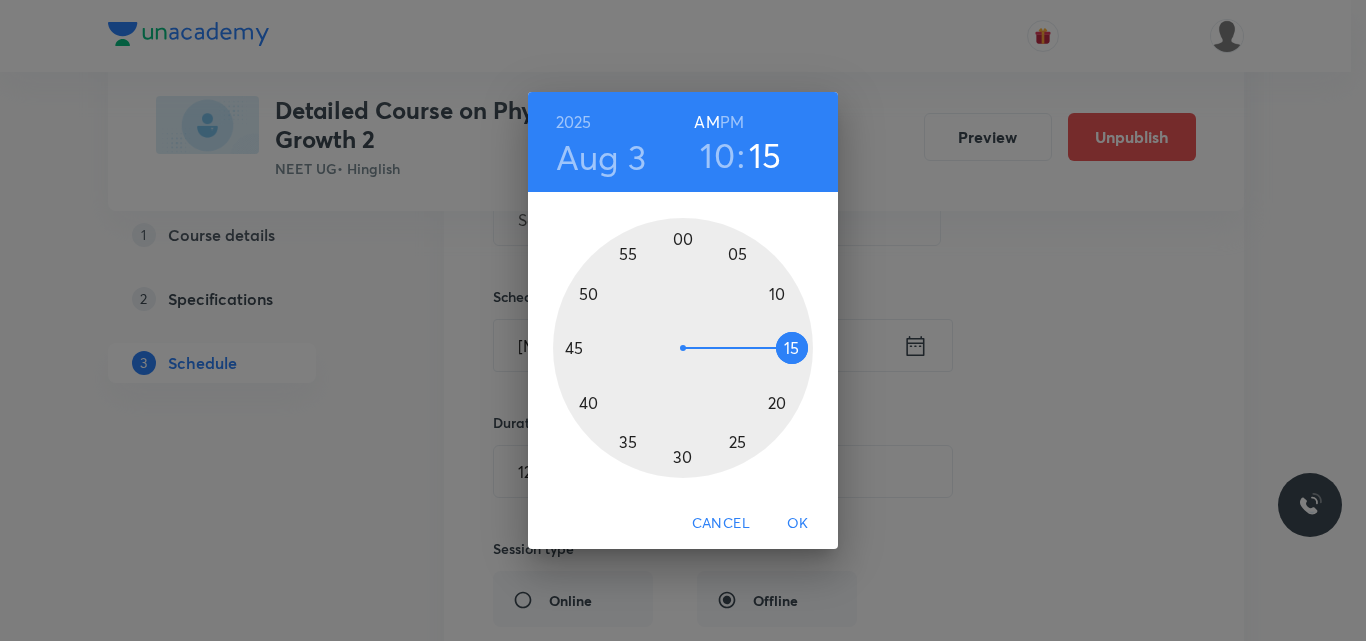 click at bounding box center [683, 348] 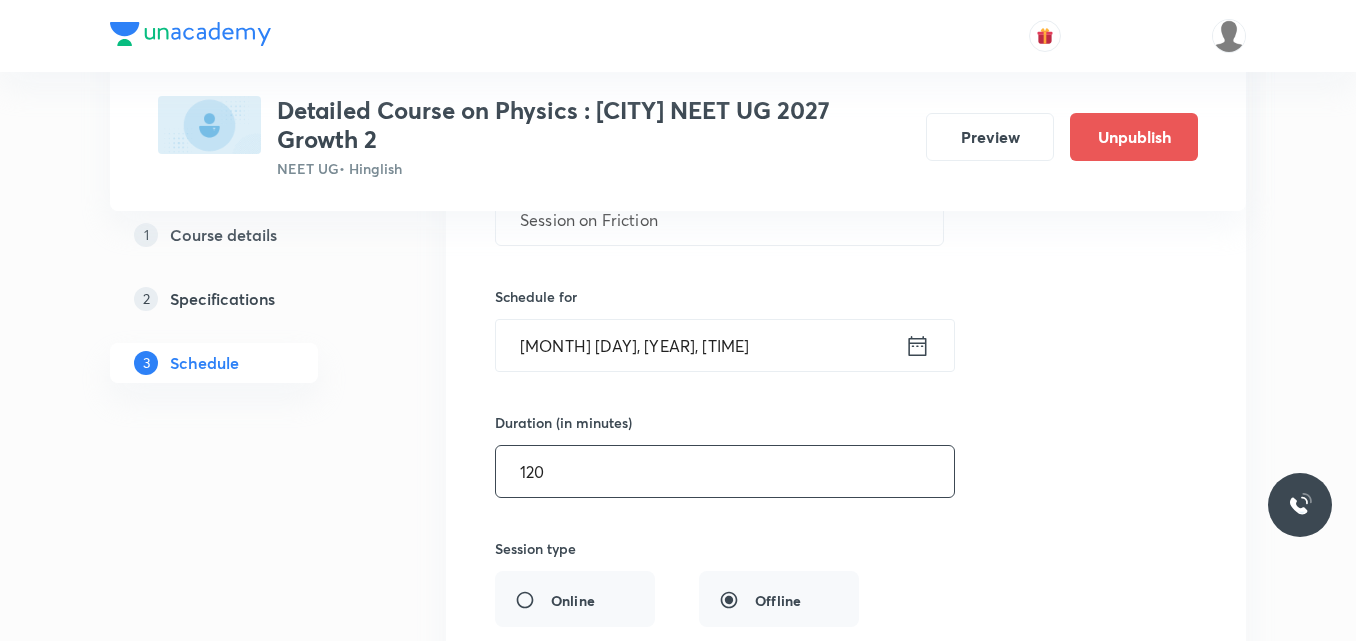 click on "120" at bounding box center [725, 471] 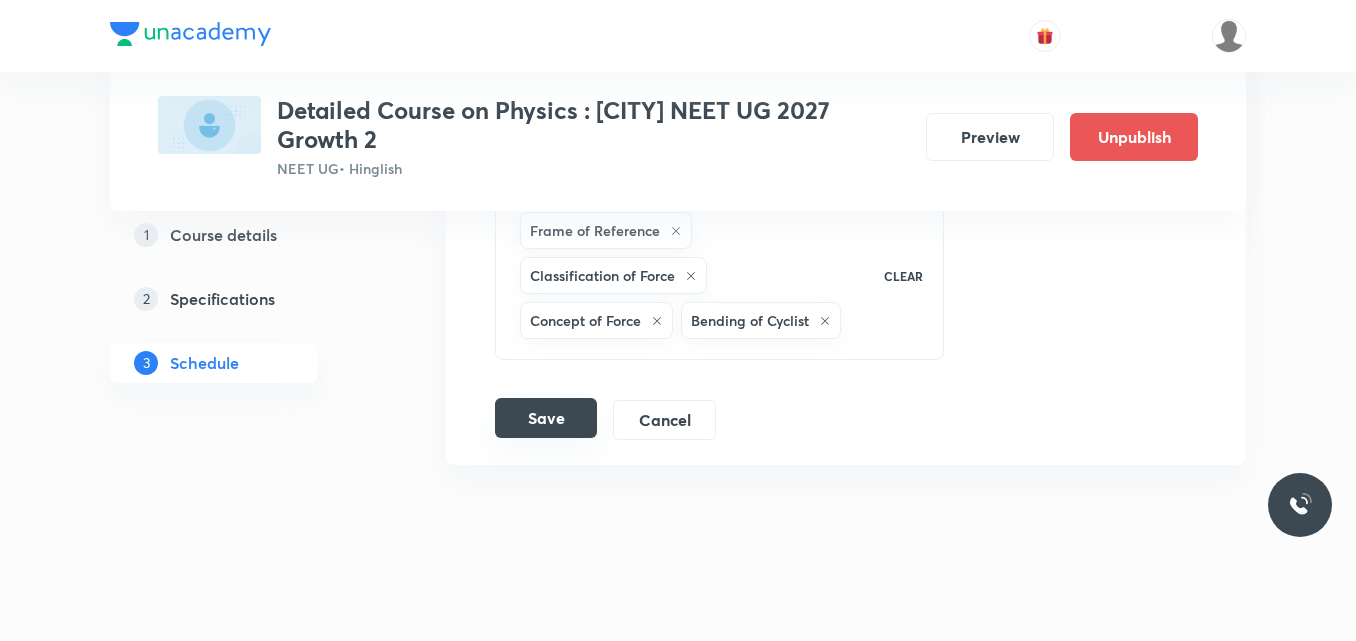 scroll, scrollTop: 5795, scrollLeft: 0, axis: vertical 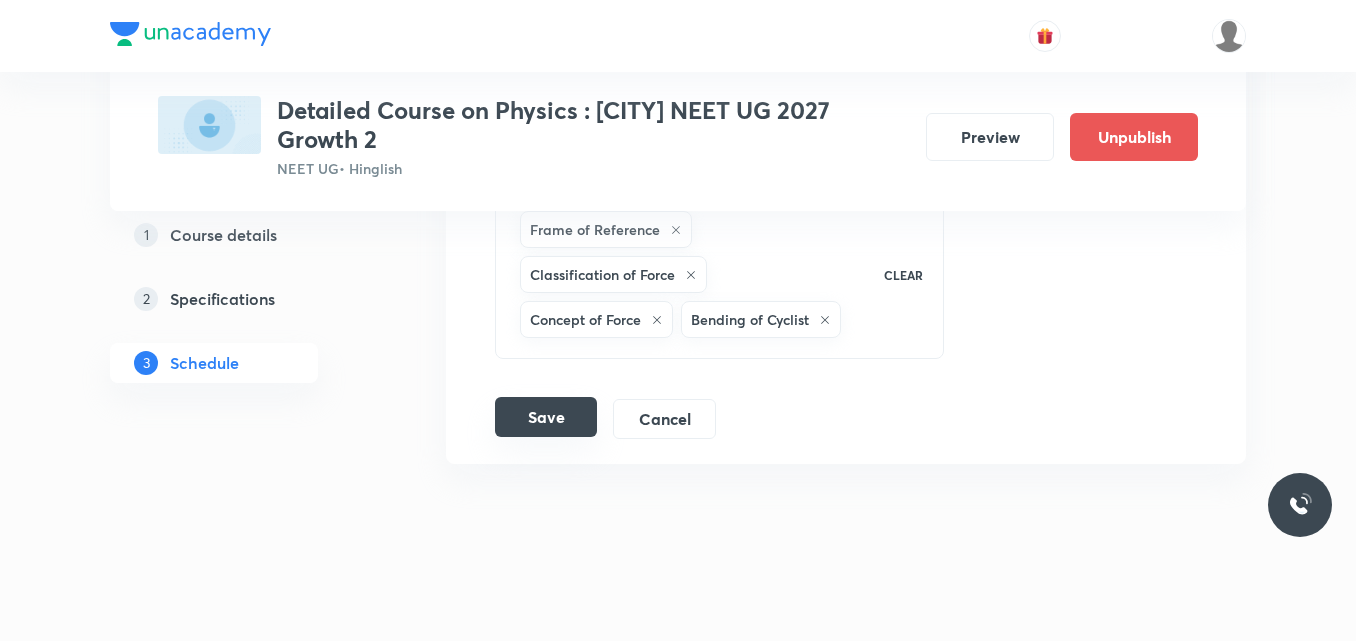 type on "90" 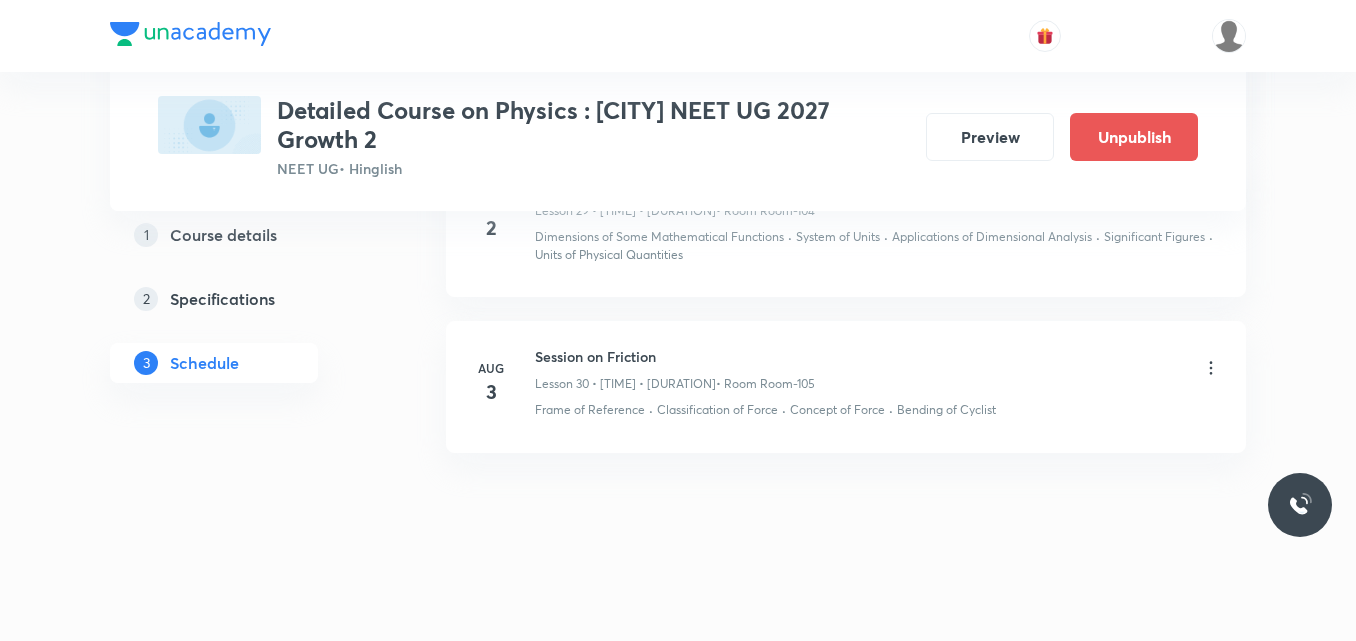scroll, scrollTop: 4948, scrollLeft: 0, axis: vertical 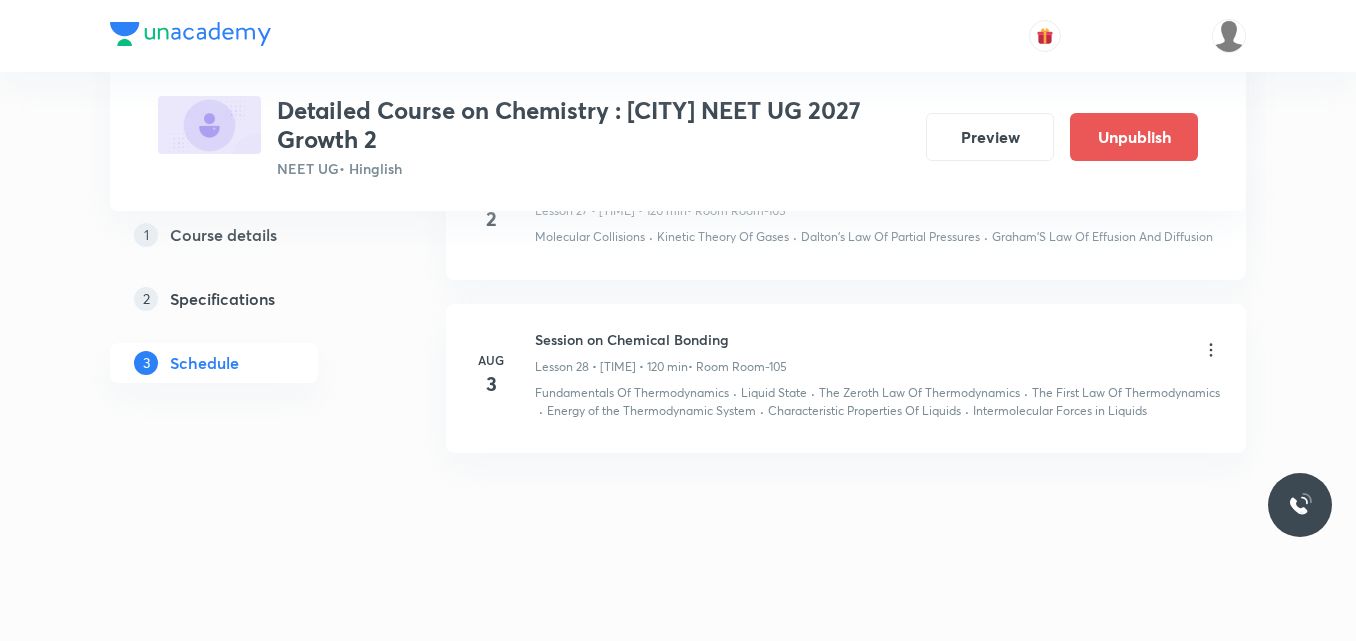 click 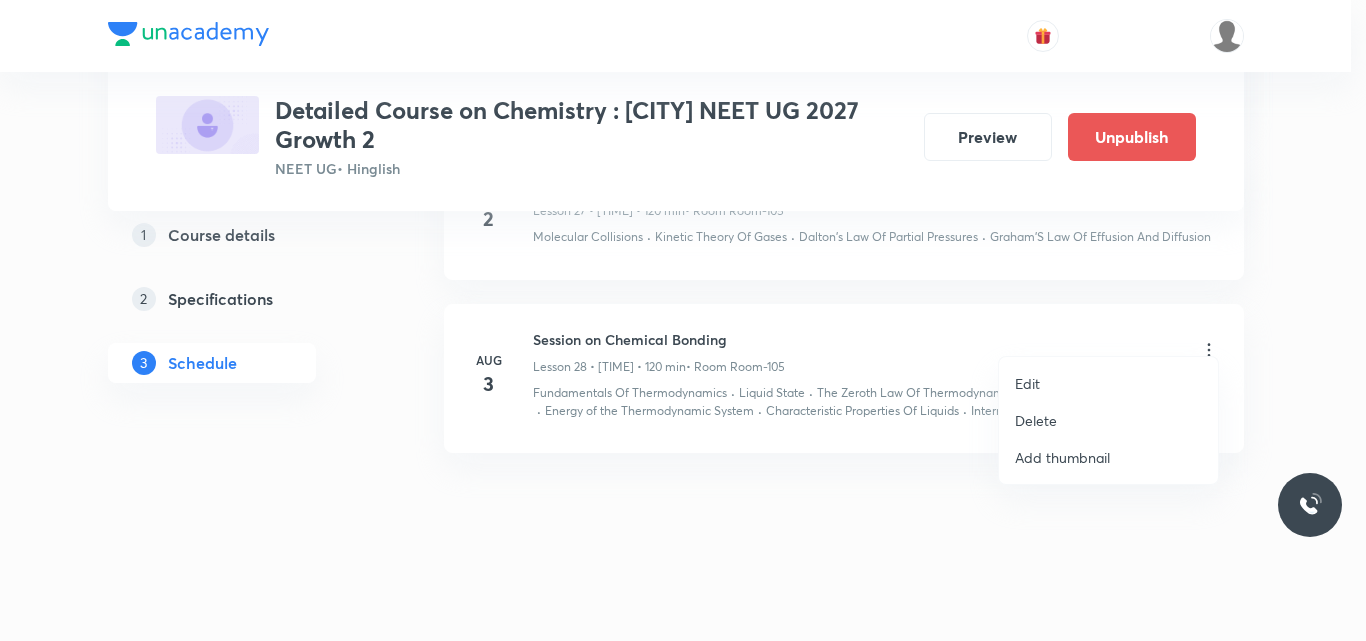 click on "Edit" at bounding box center (1027, 383) 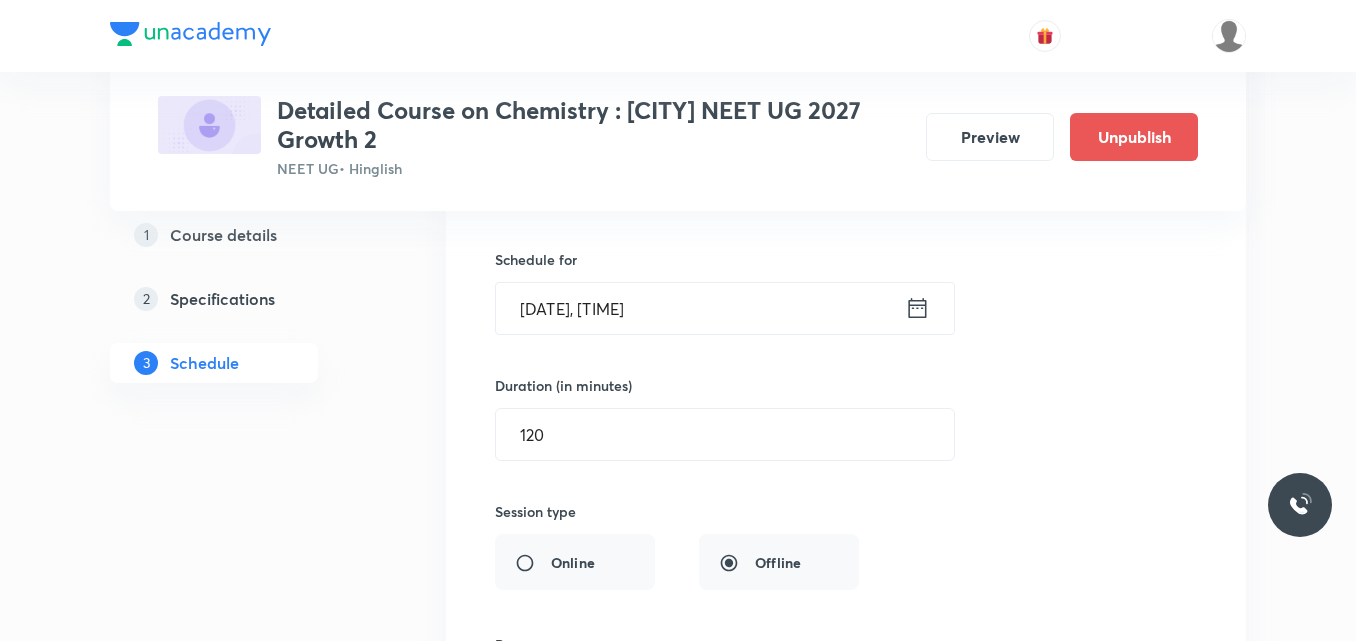 scroll, scrollTop: 4934, scrollLeft: 0, axis: vertical 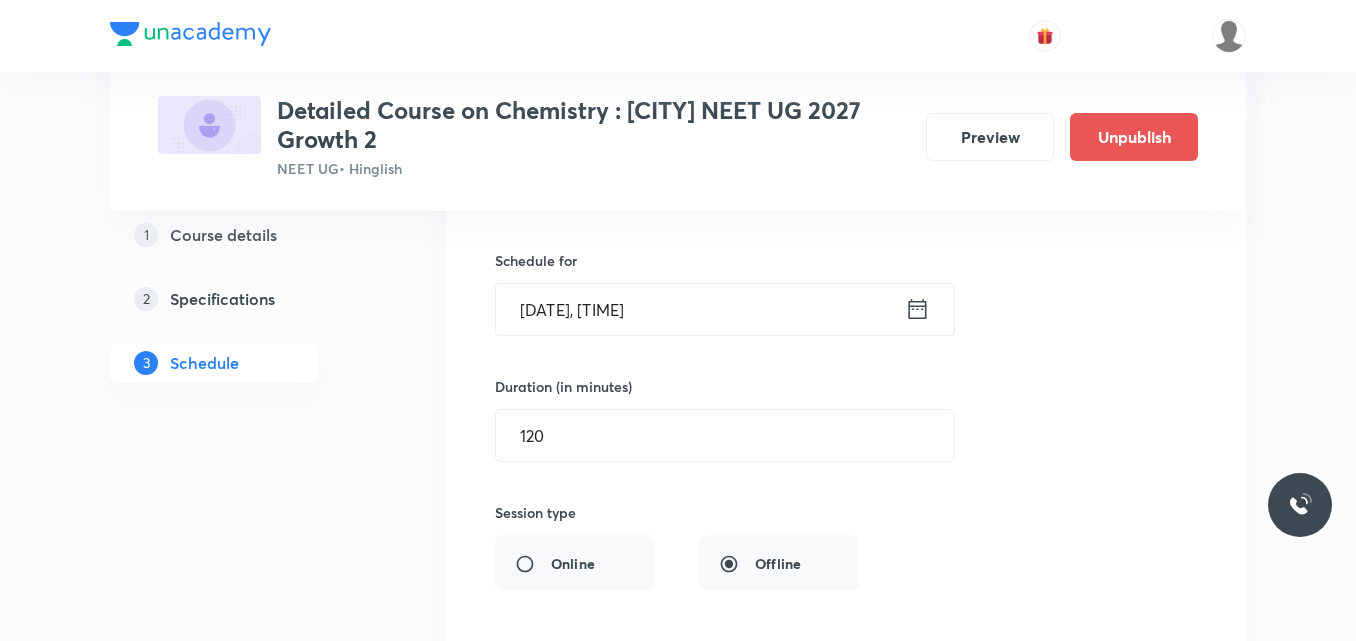 click 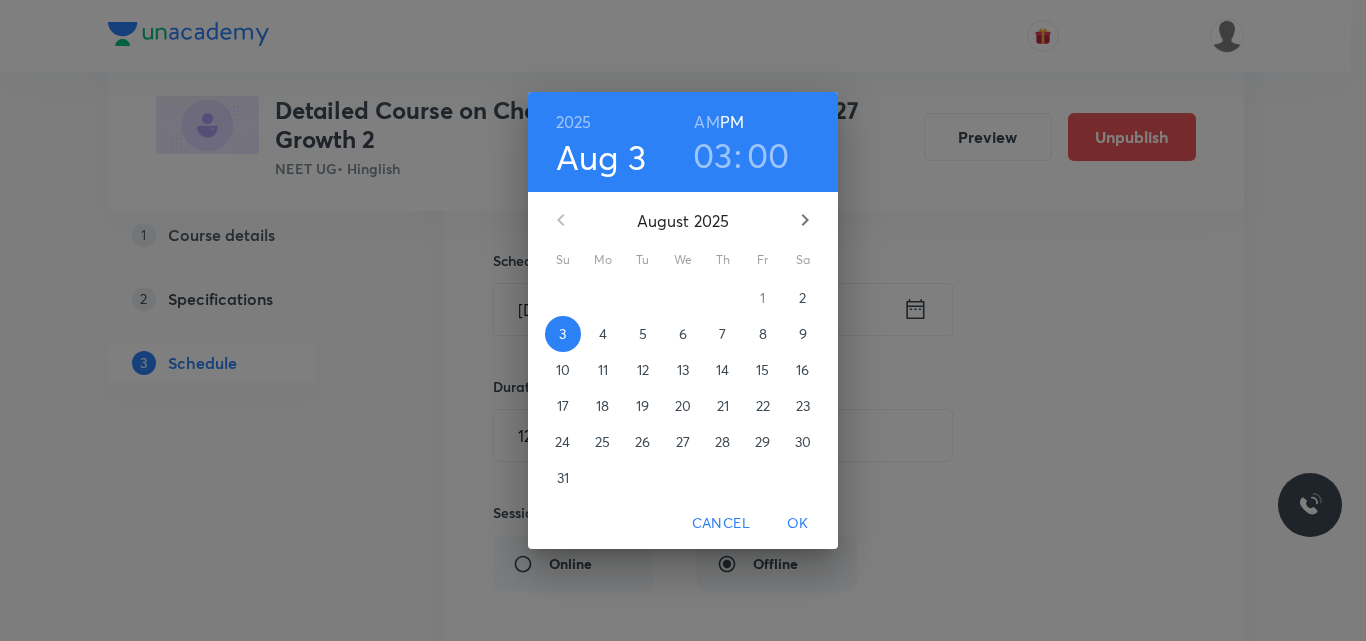 click on "03" at bounding box center (713, 155) 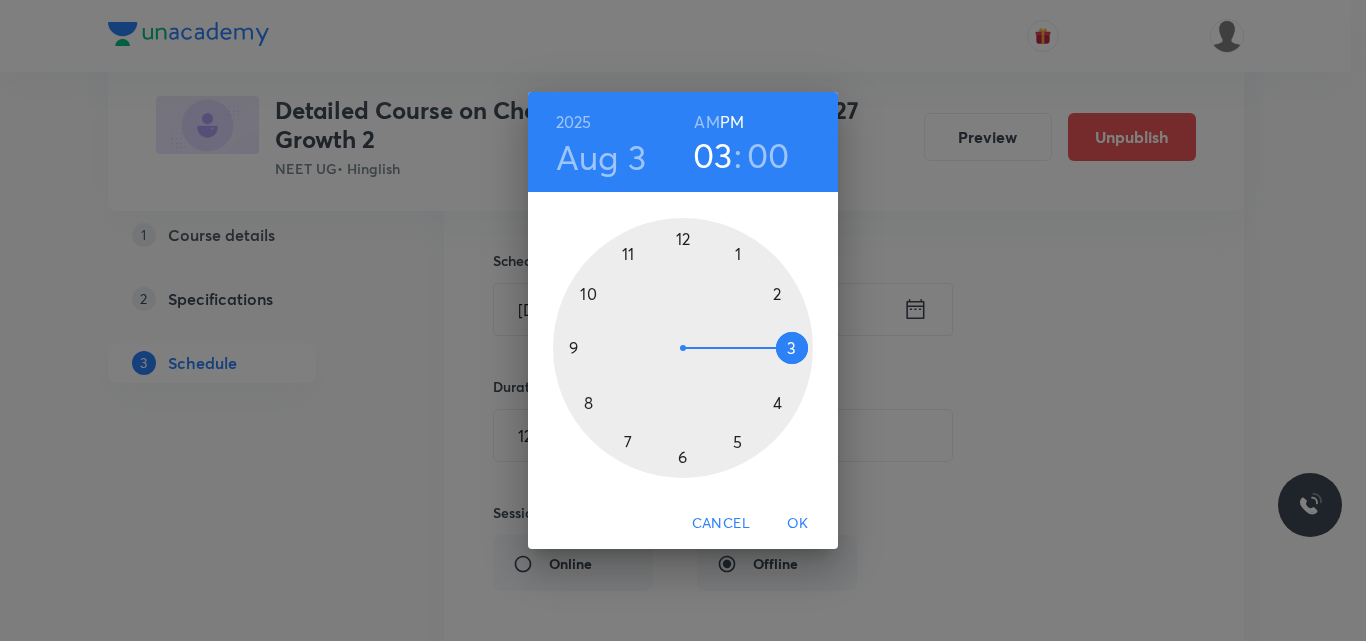 click at bounding box center (683, 348) 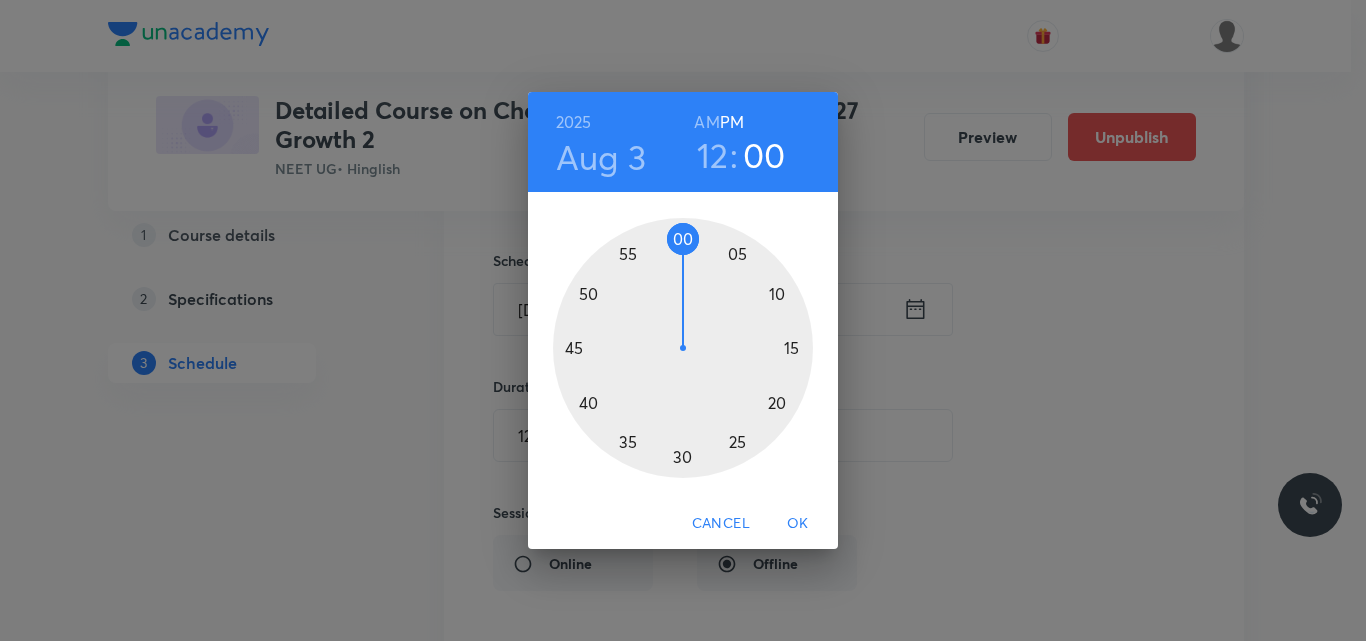 click at bounding box center (683, 348) 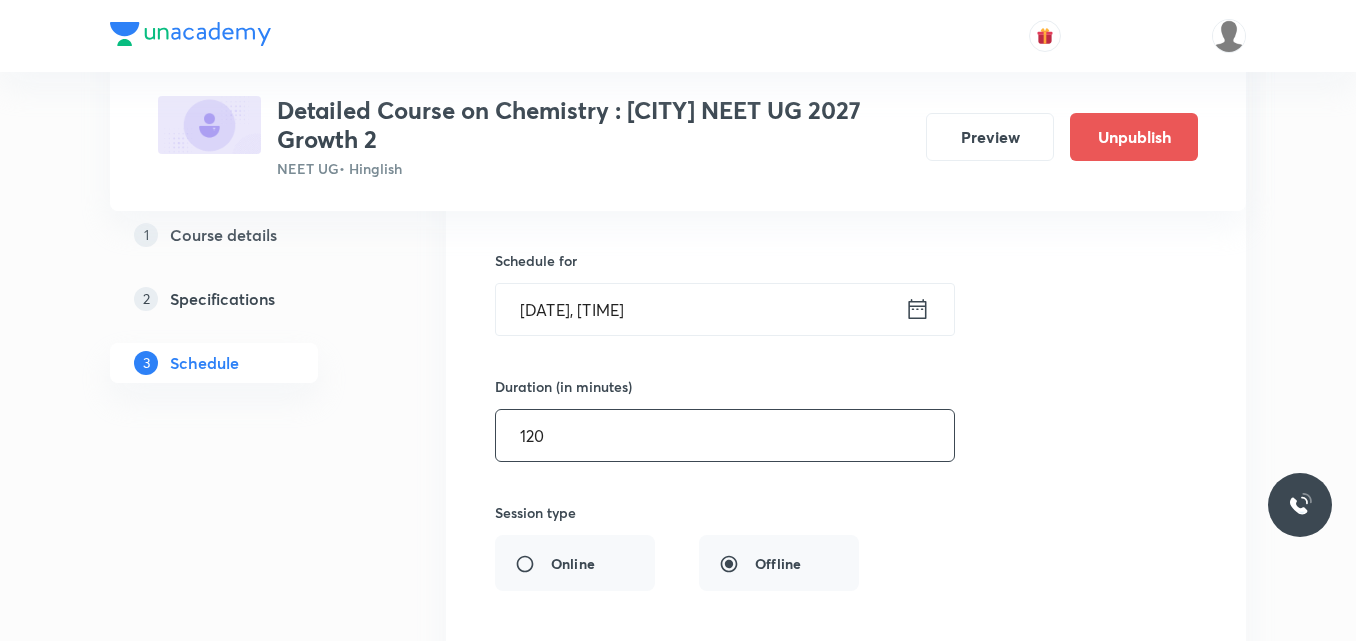 click on "120" at bounding box center (725, 435) 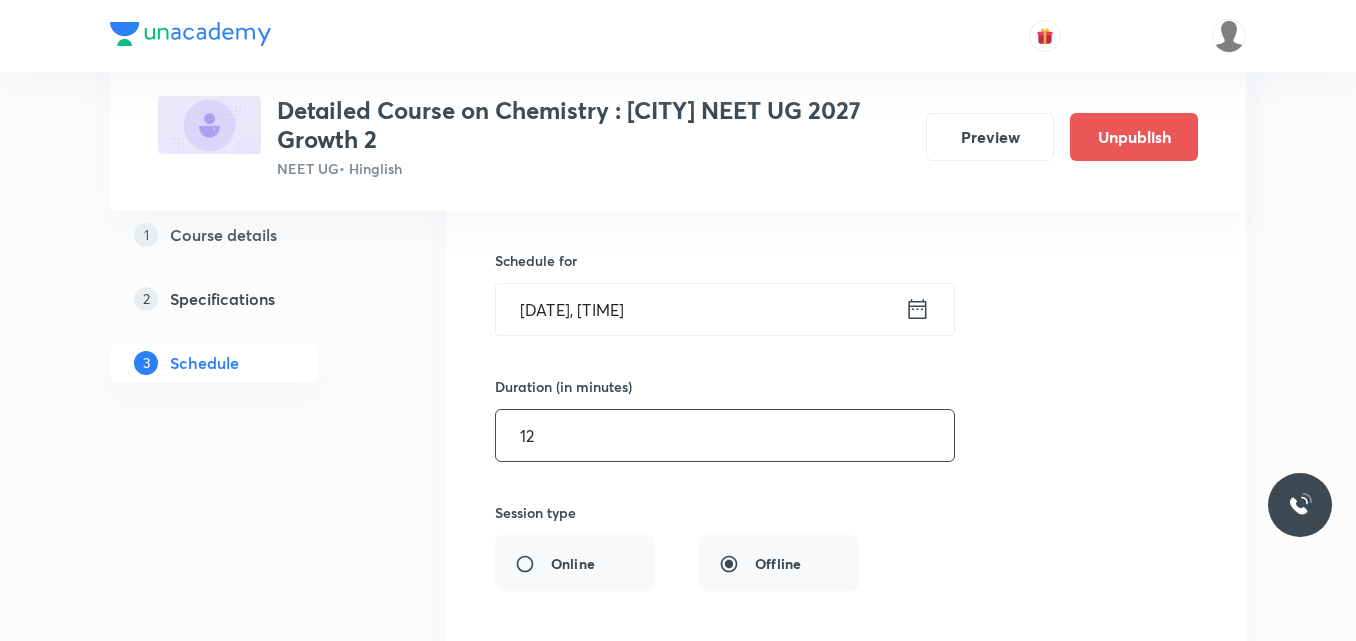 type on "1" 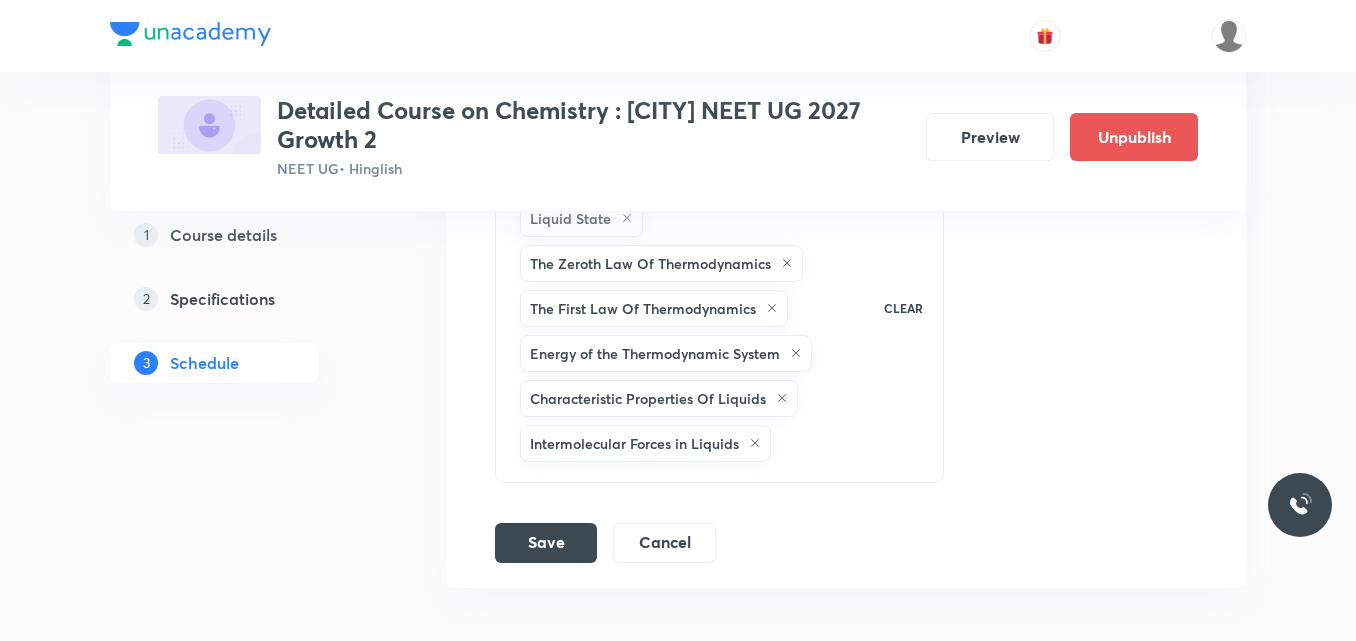 scroll, scrollTop: 5731, scrollLeft: 0, axis: vertical 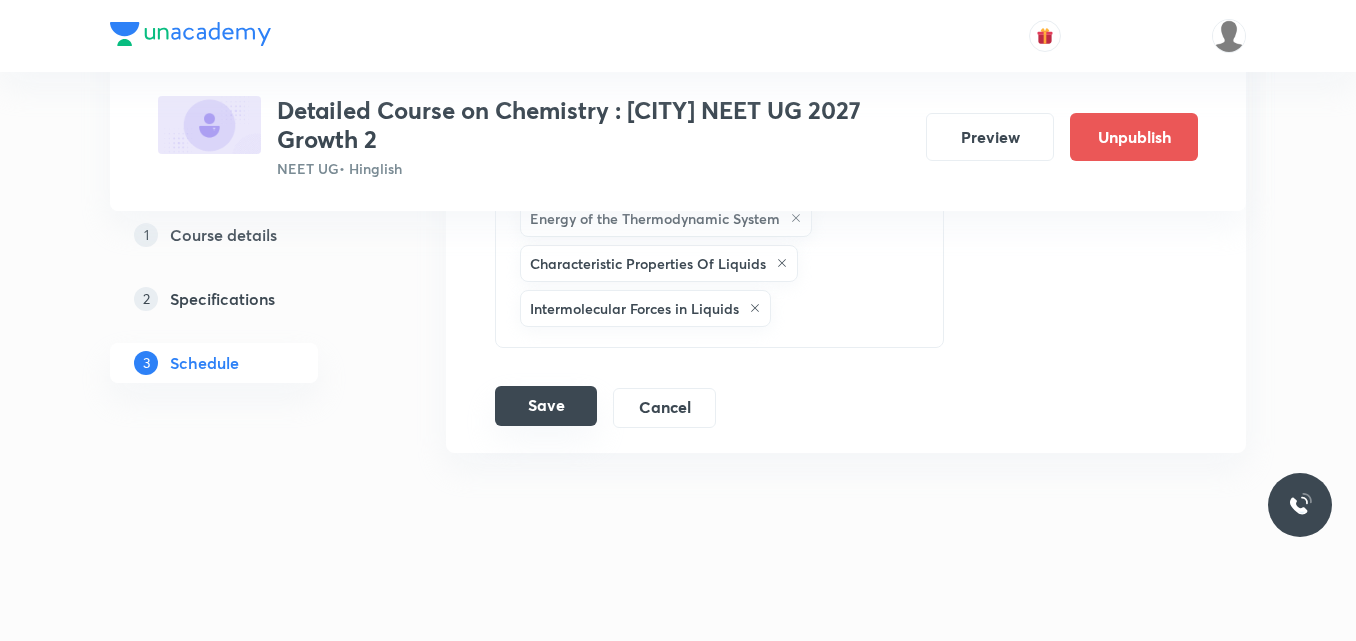 type on "90" 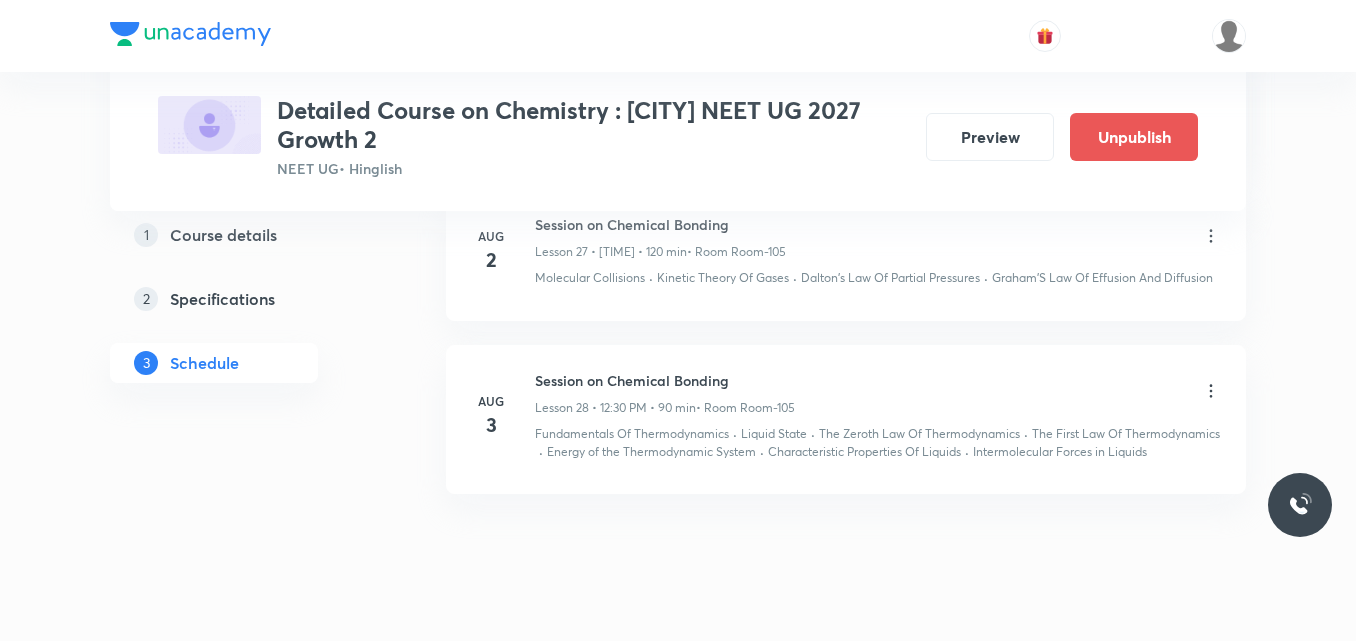 scroll, scrollTop: 4668, scrollLeft: 0, axis: vertical 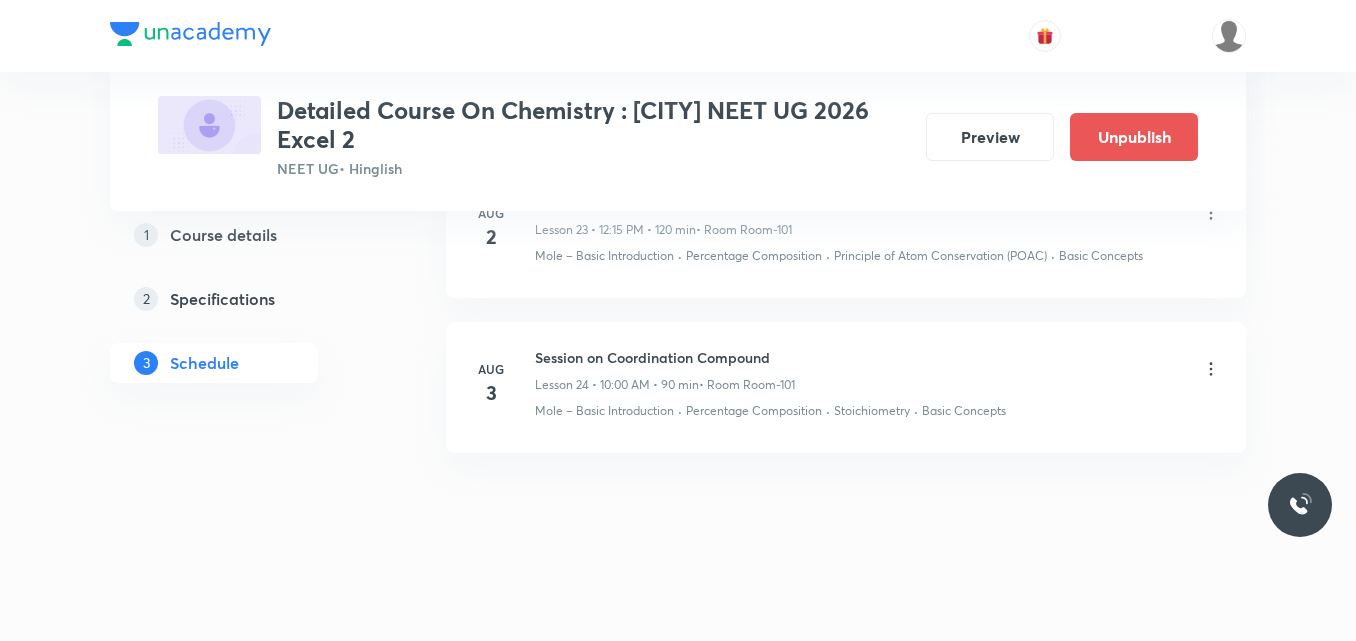 click 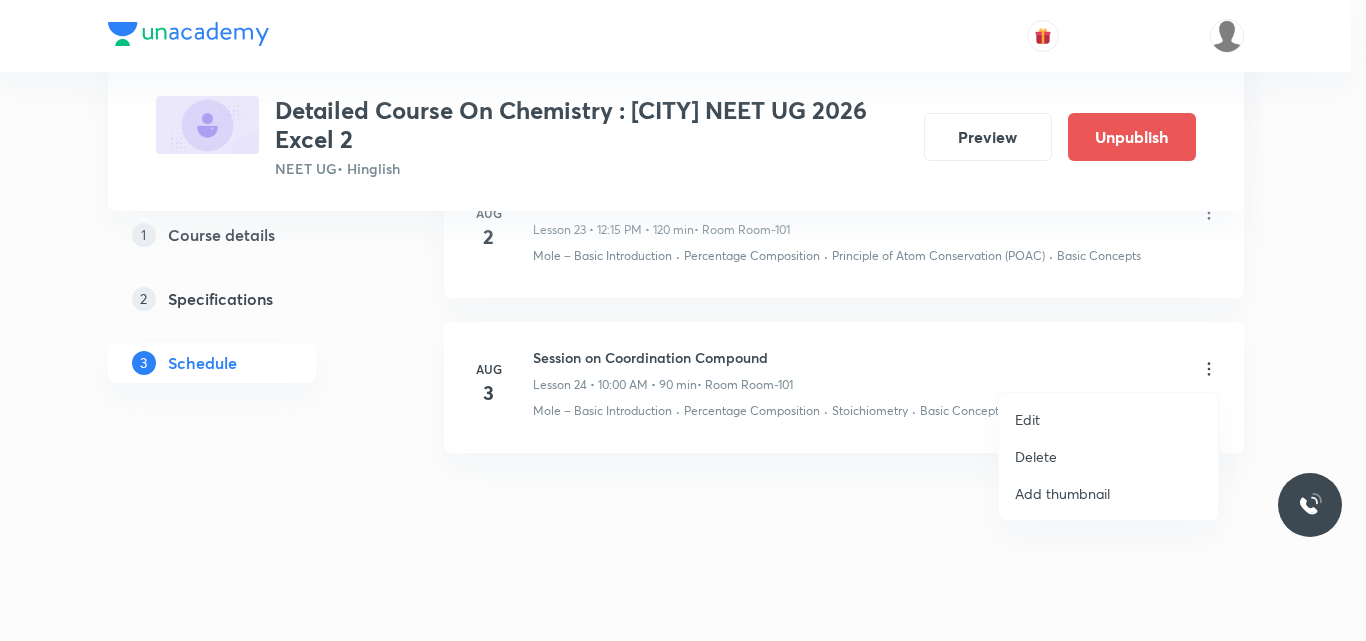 click on "Edit" at bounding box center [1027, 419] 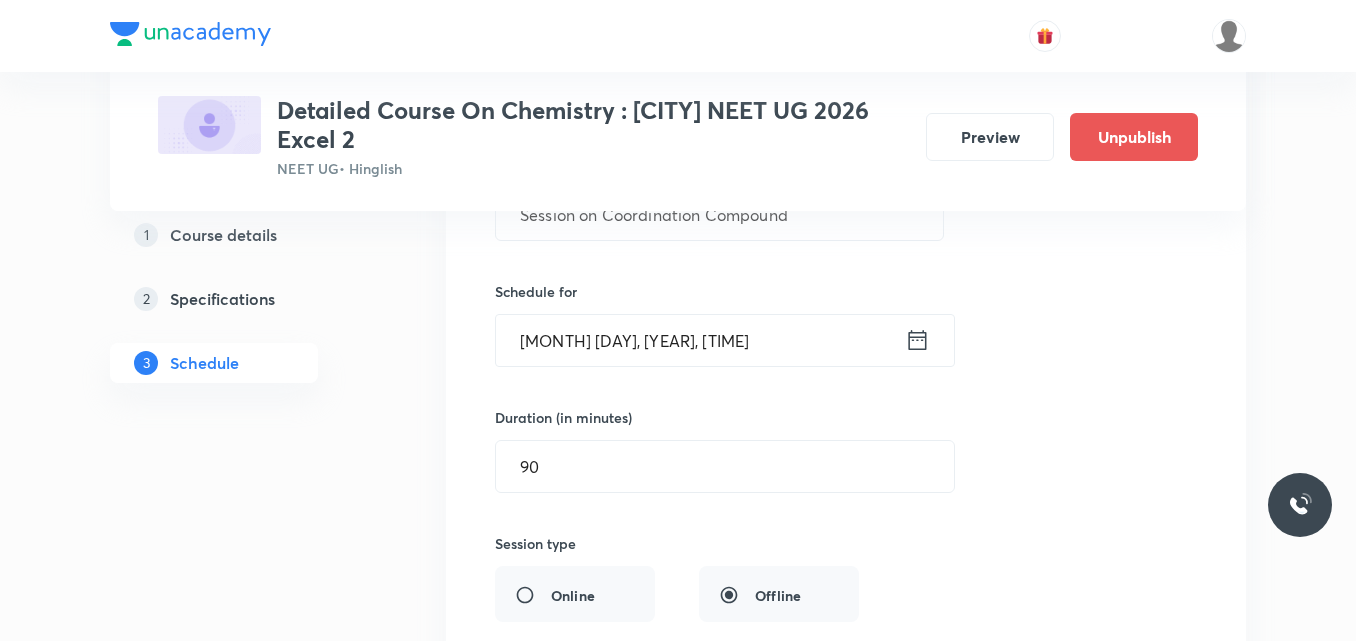scroll, scrollTop: 4207, scrollLeft: 0, axis: vertical 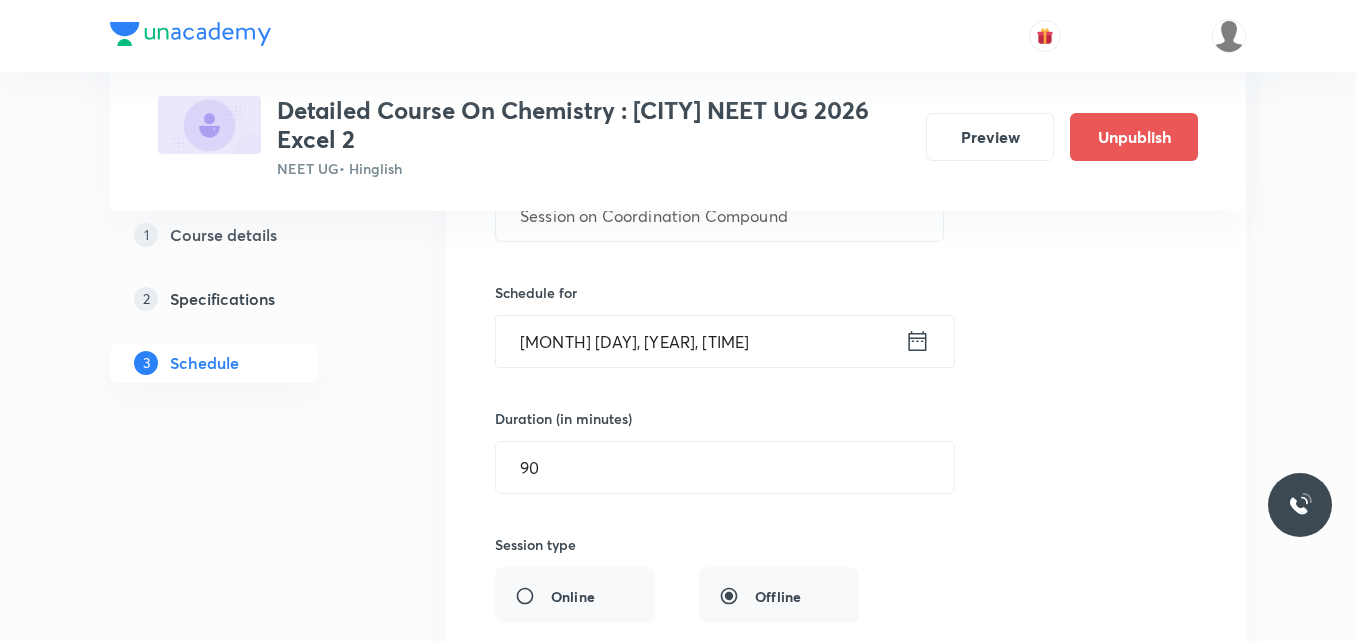 click 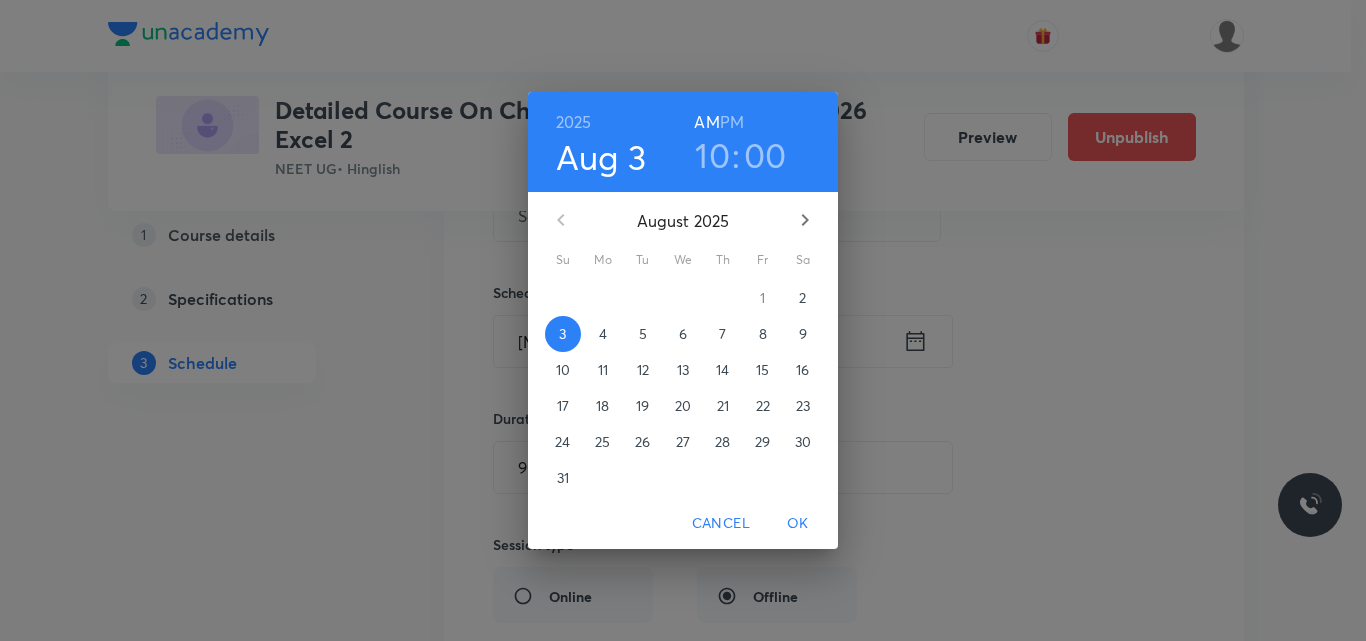 click 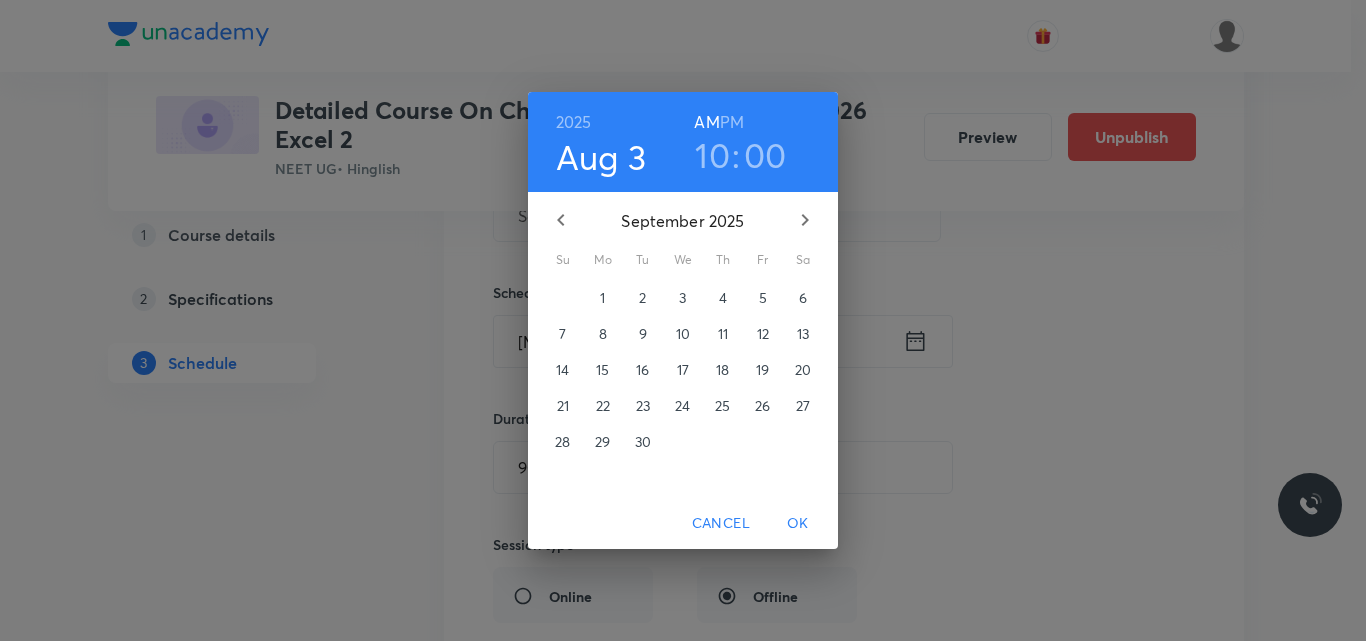 click 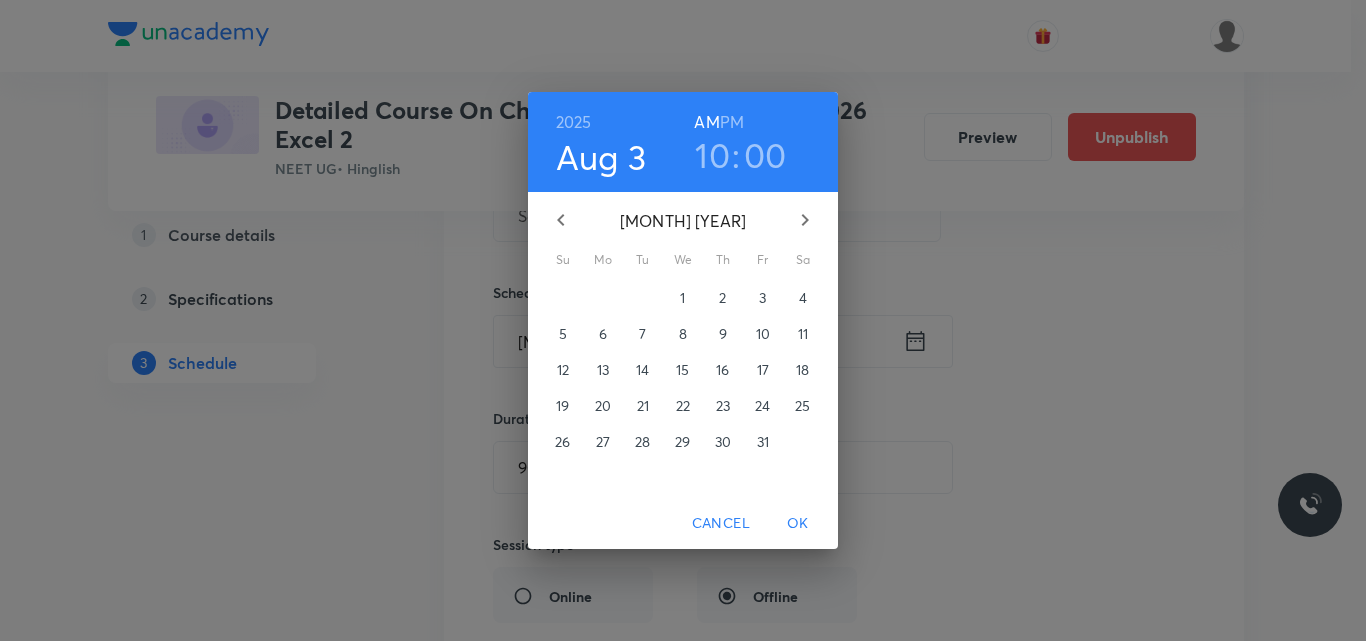 click 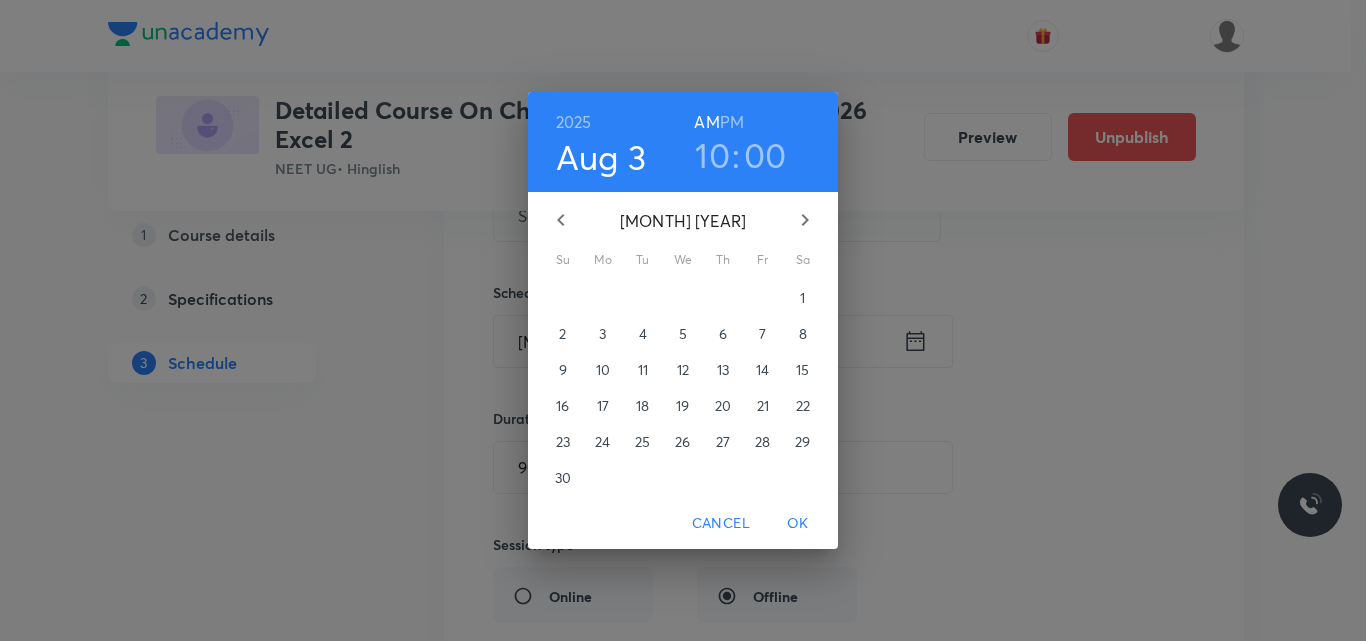click 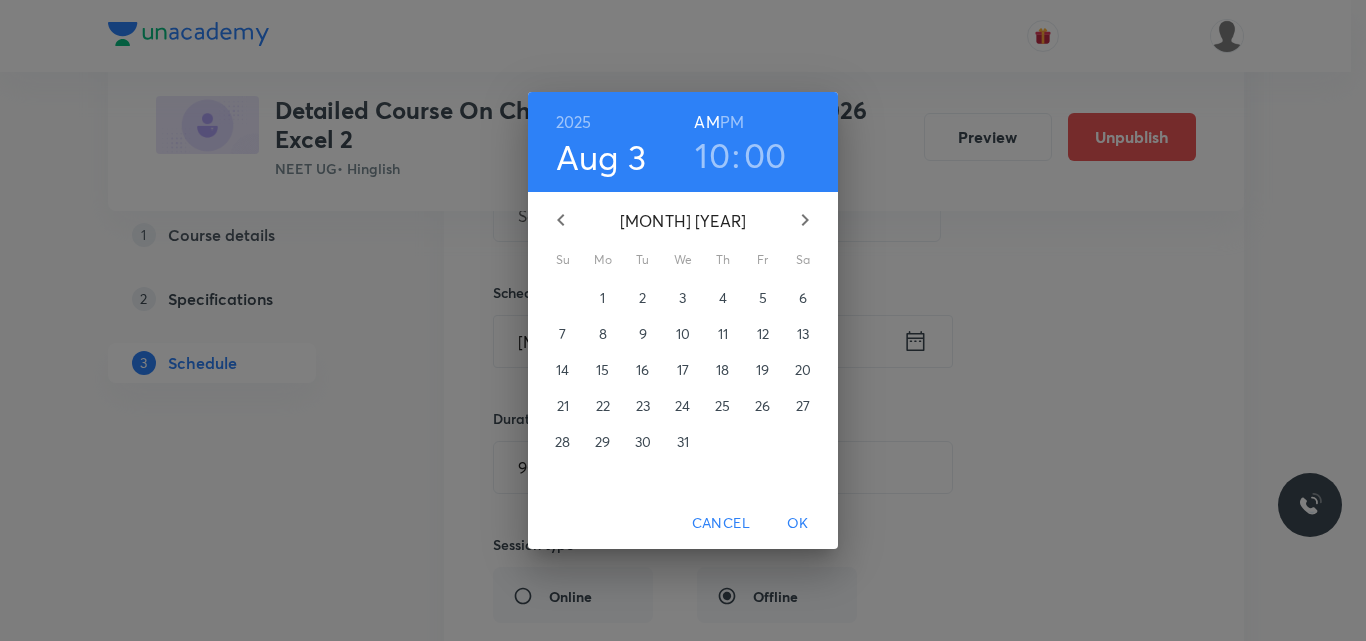 click 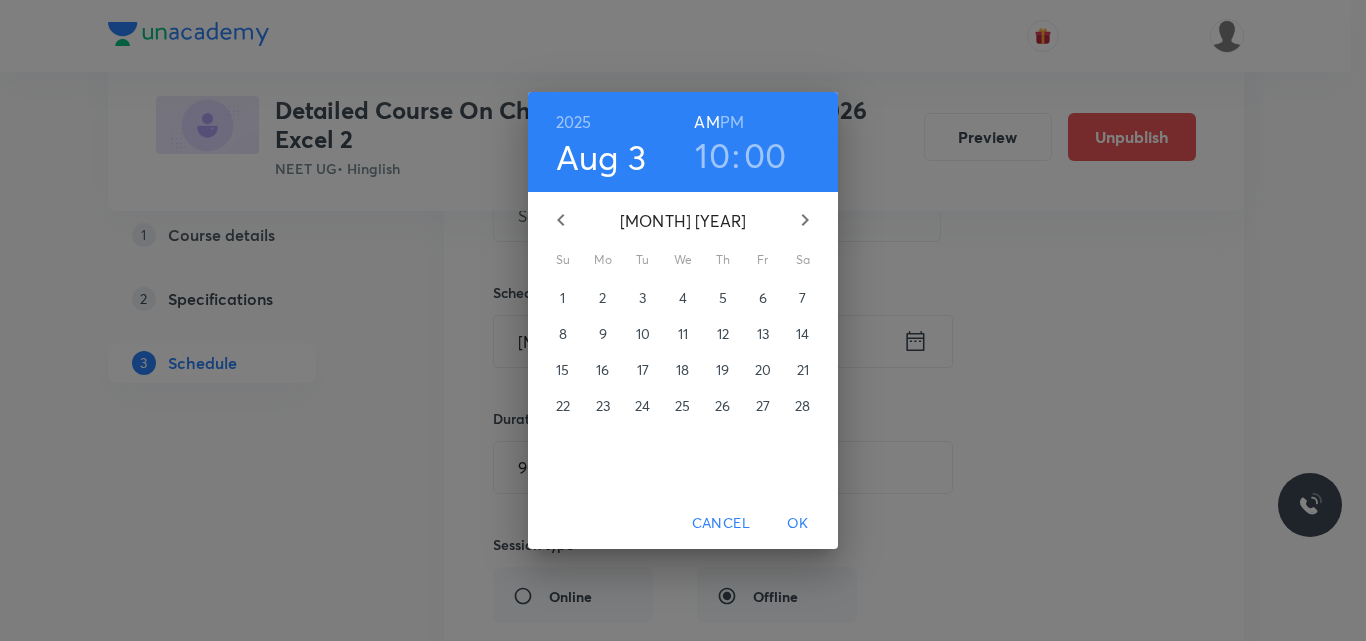 click on "8" at bounding box center [563, 334] 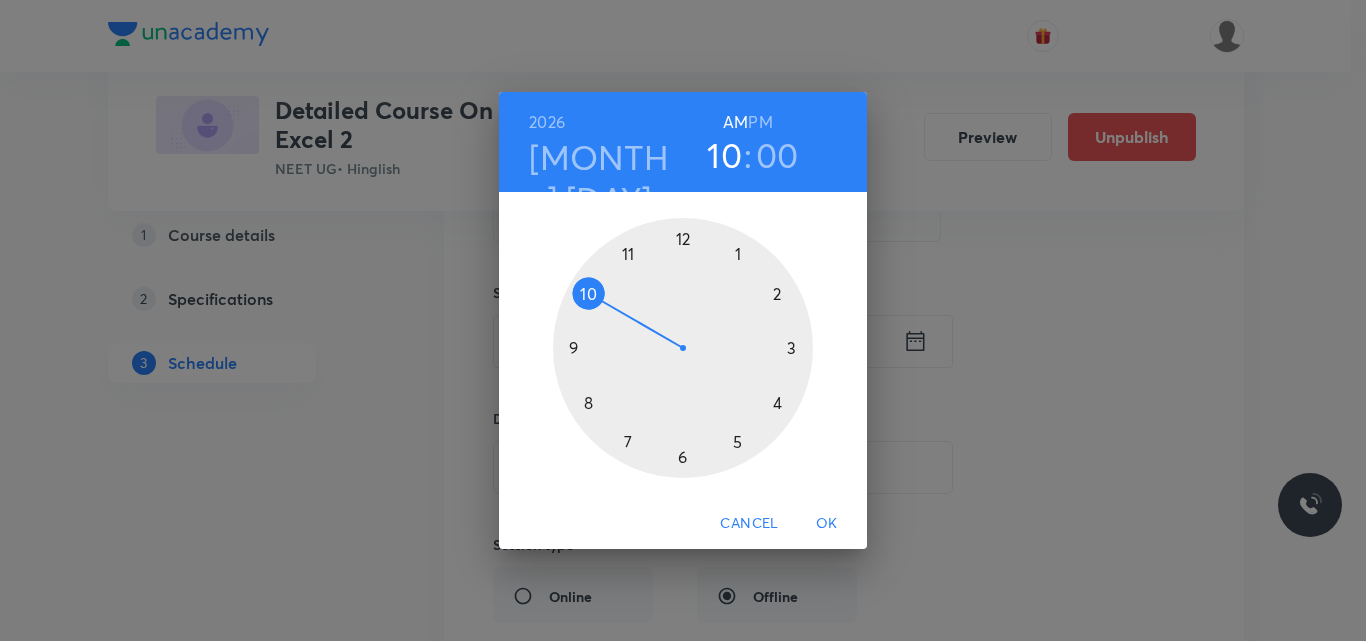 click on "OK" at bounding box center (827, 523) 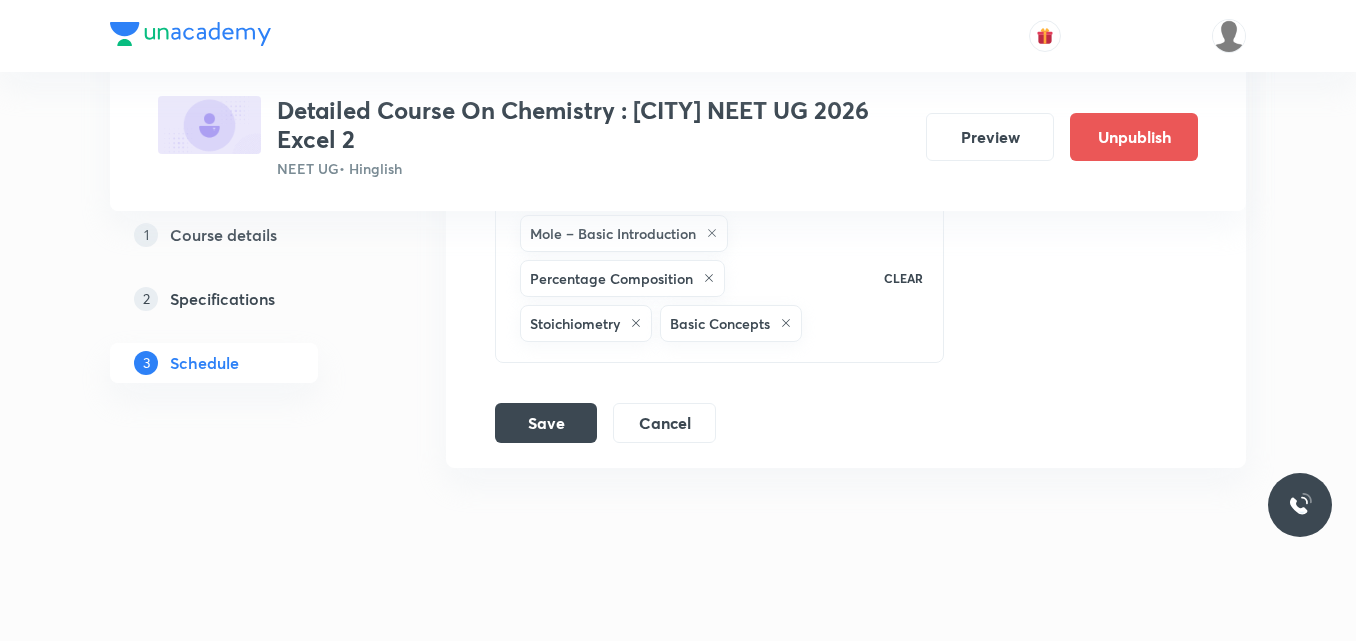 scroll, scrollTop: 4842, scrollLeft: 0, axis: vertical 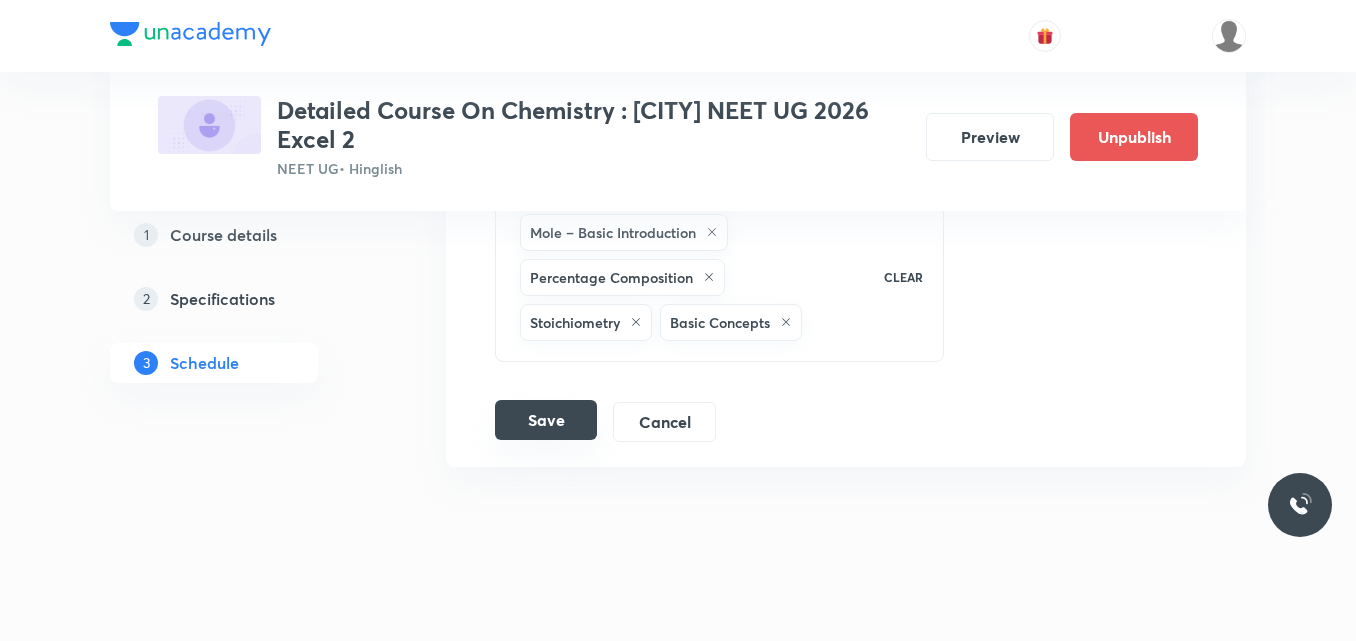 click on "Save" at bounding box center [546, 420] 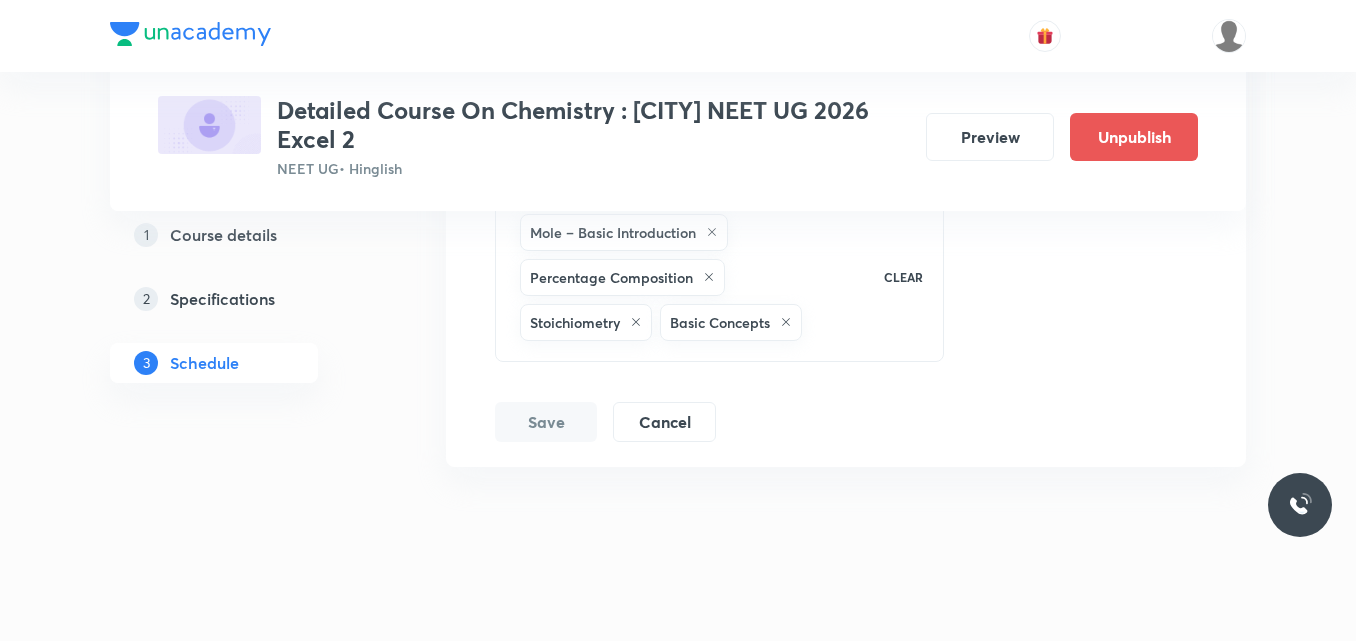 scroll, scrollTop: 3997, scrollLeft: 0, axis: vertical 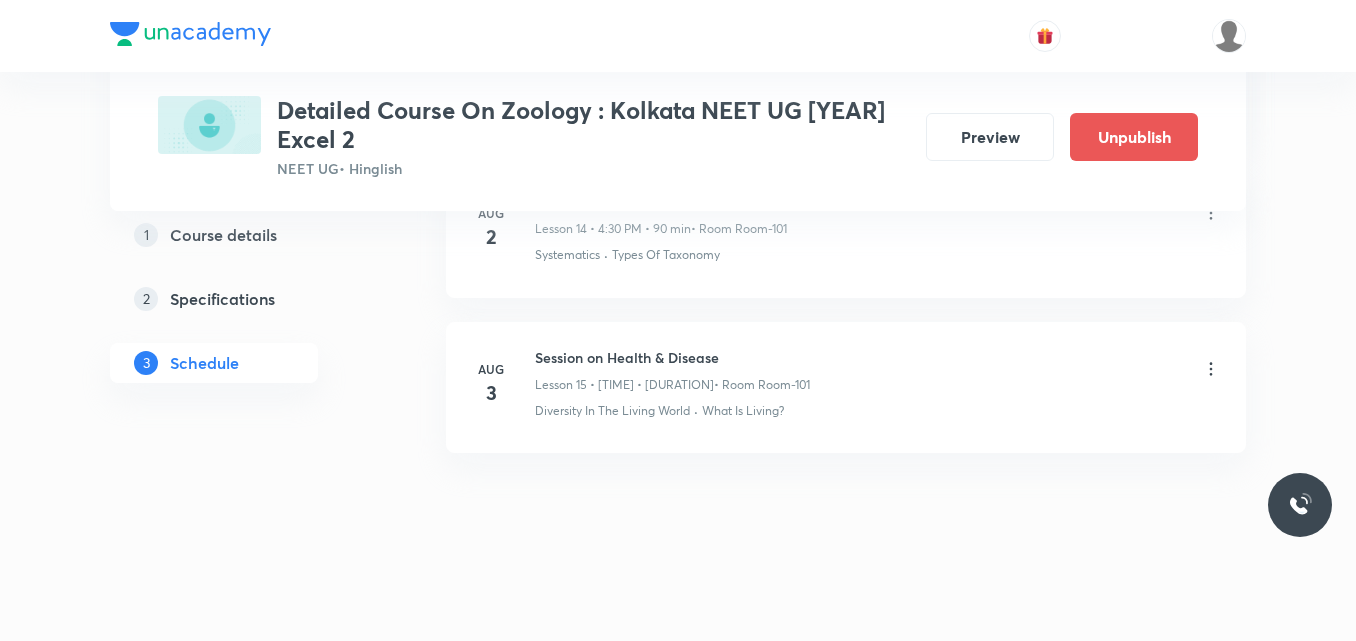 click 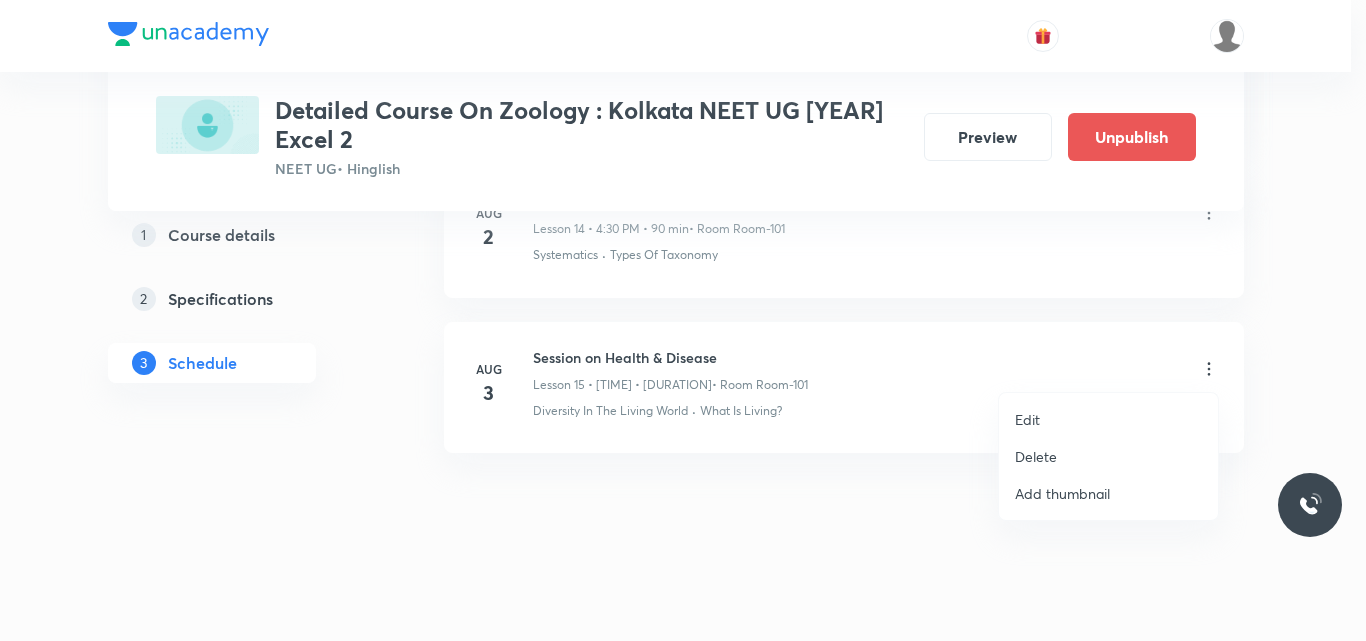click on "Edit" at bounding box center [1027, 419] 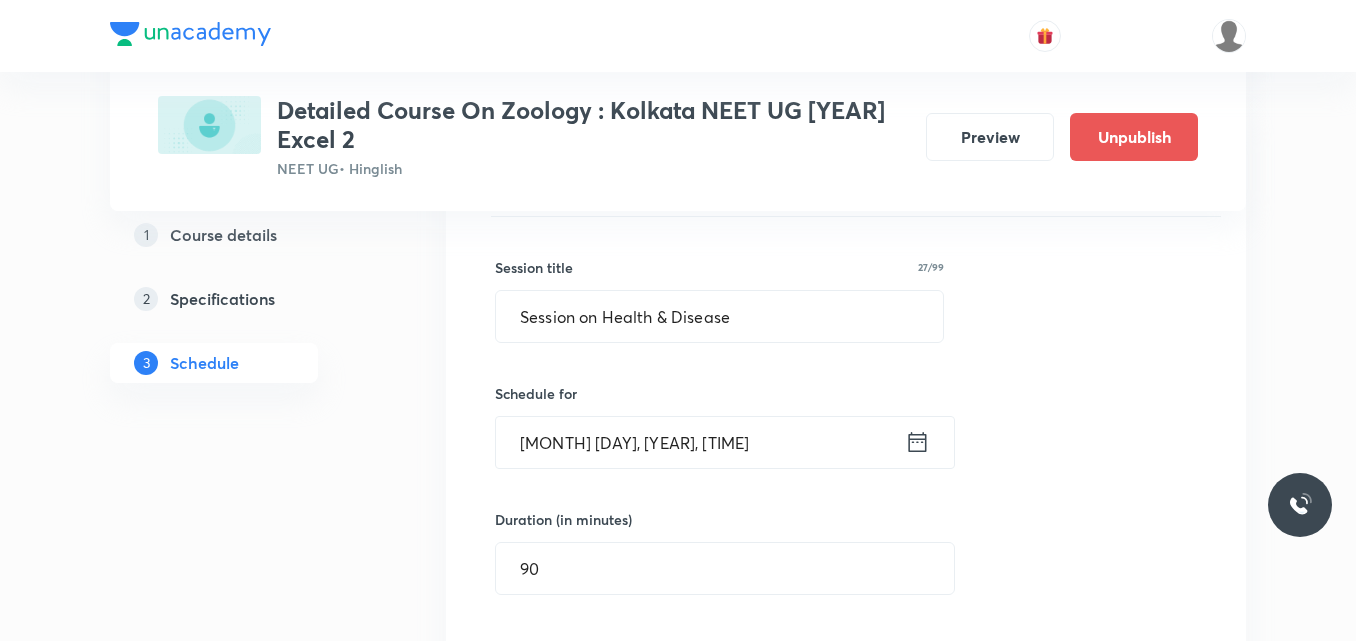 scroll, scrollTop: 2543, scrollLeft: 0, axis: vertical 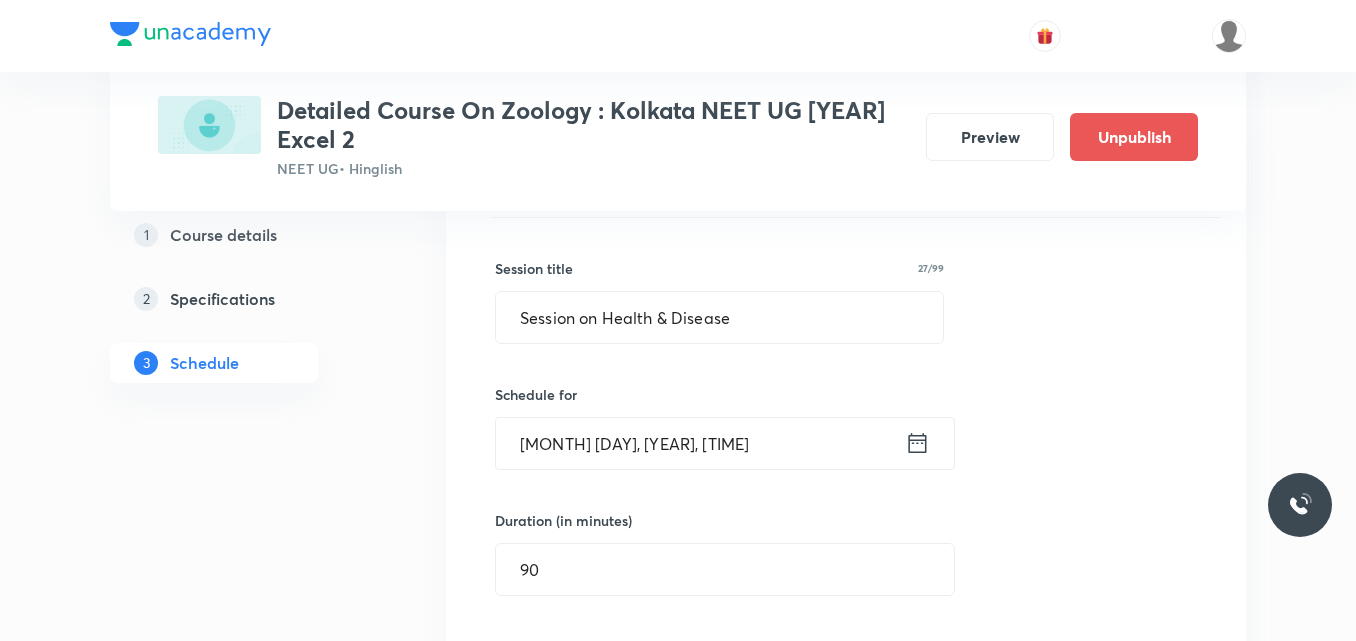 click 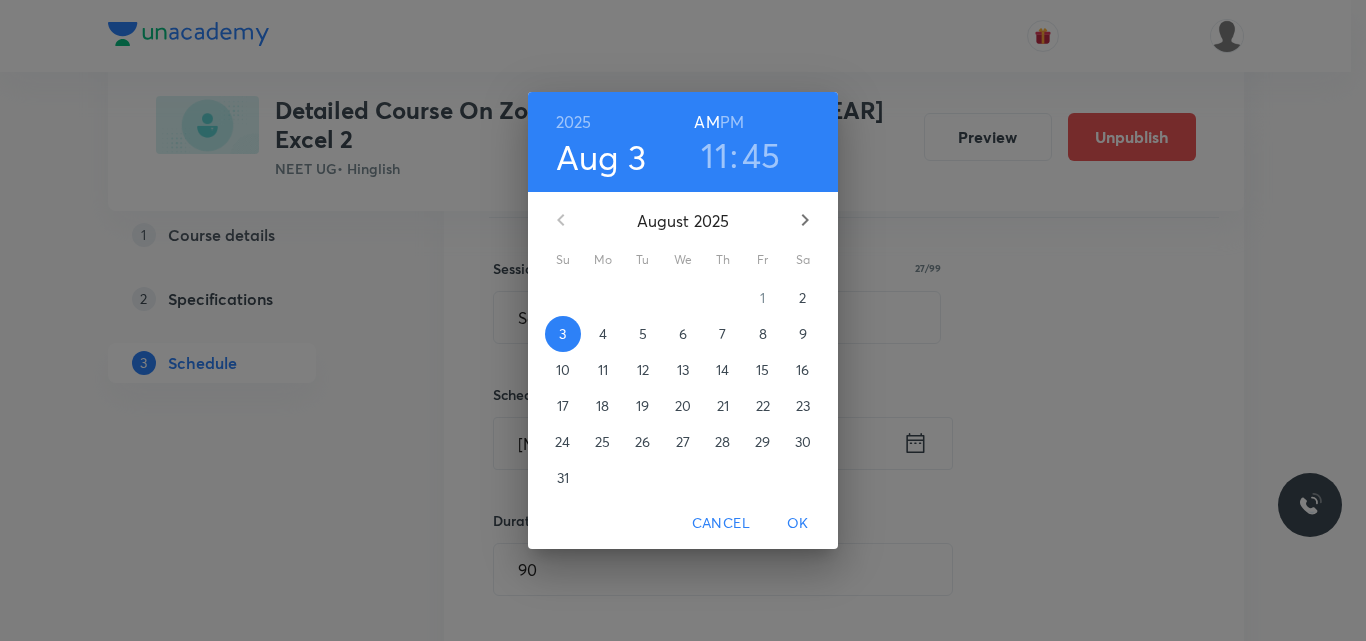 click 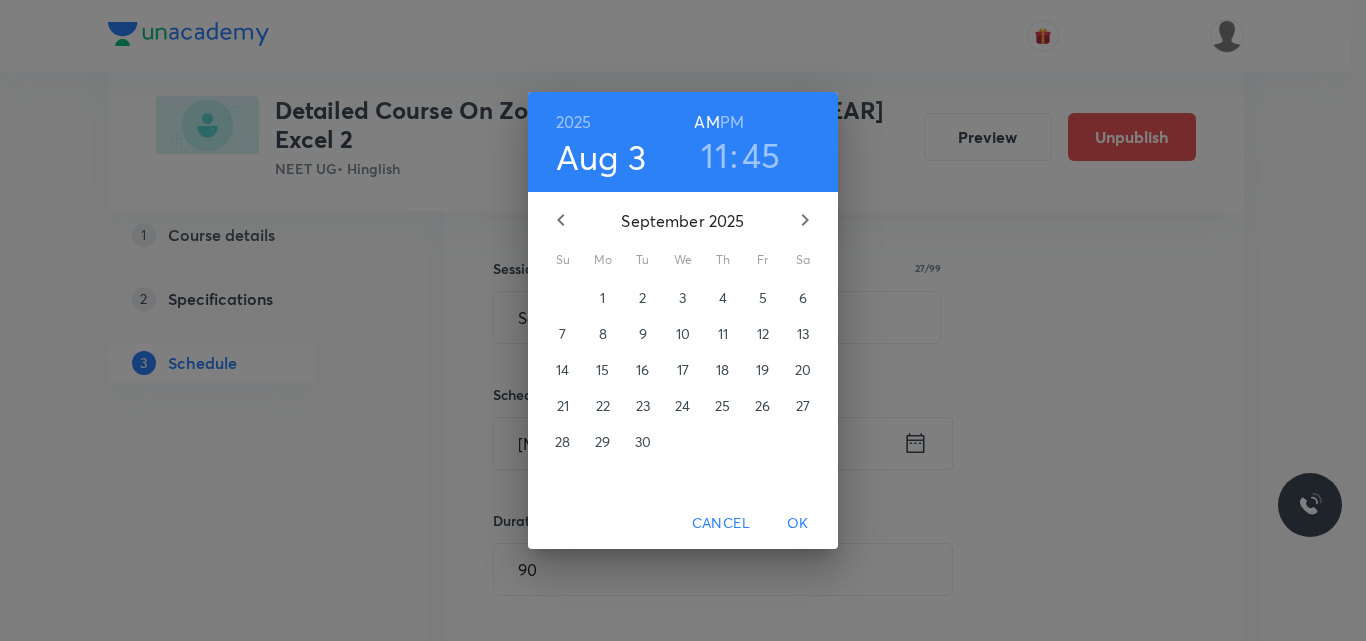 click 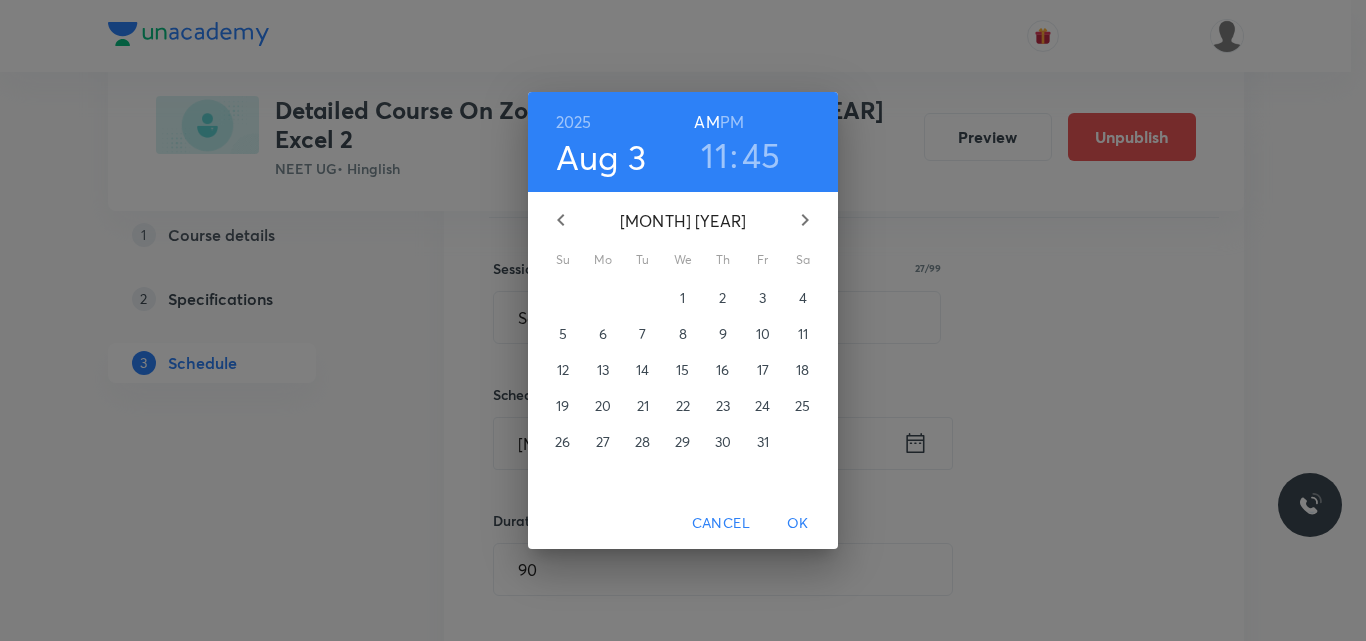 click 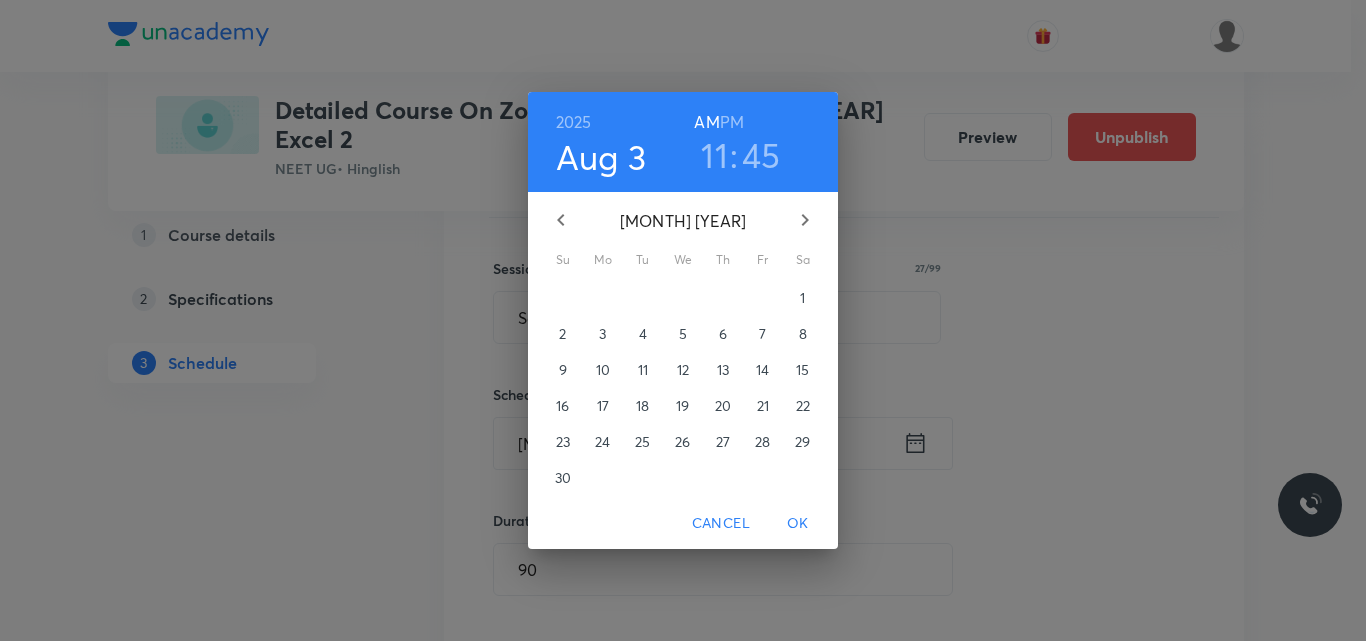 click 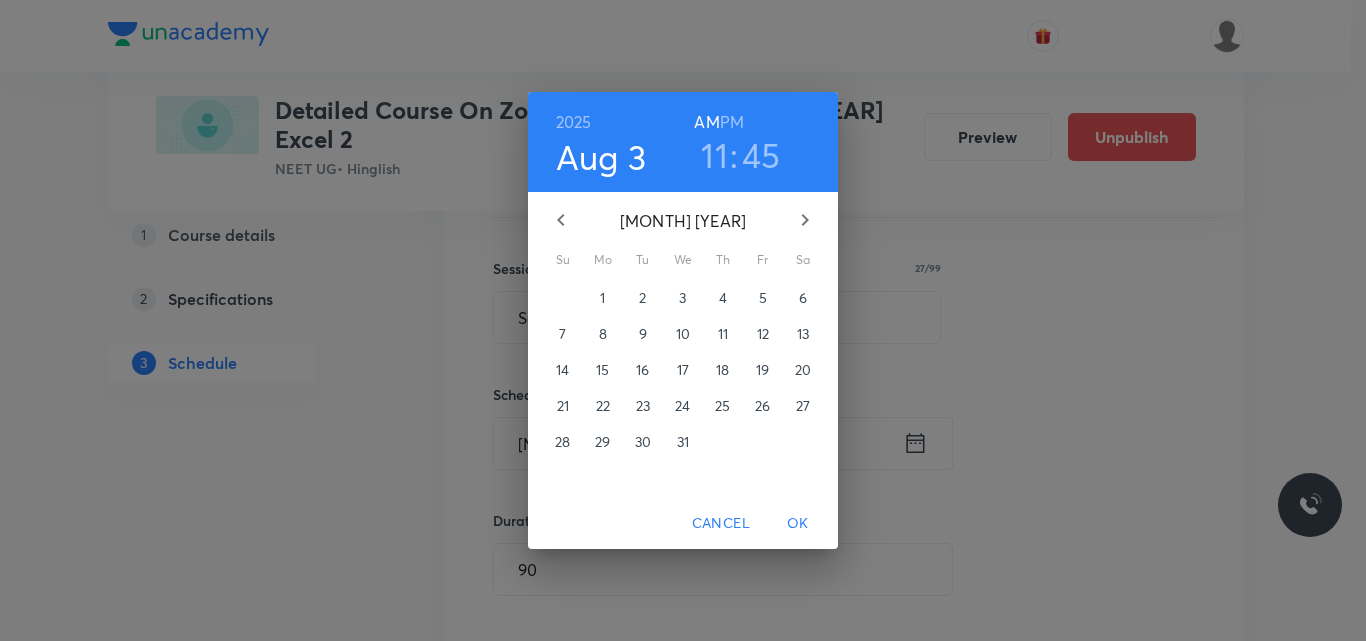 click 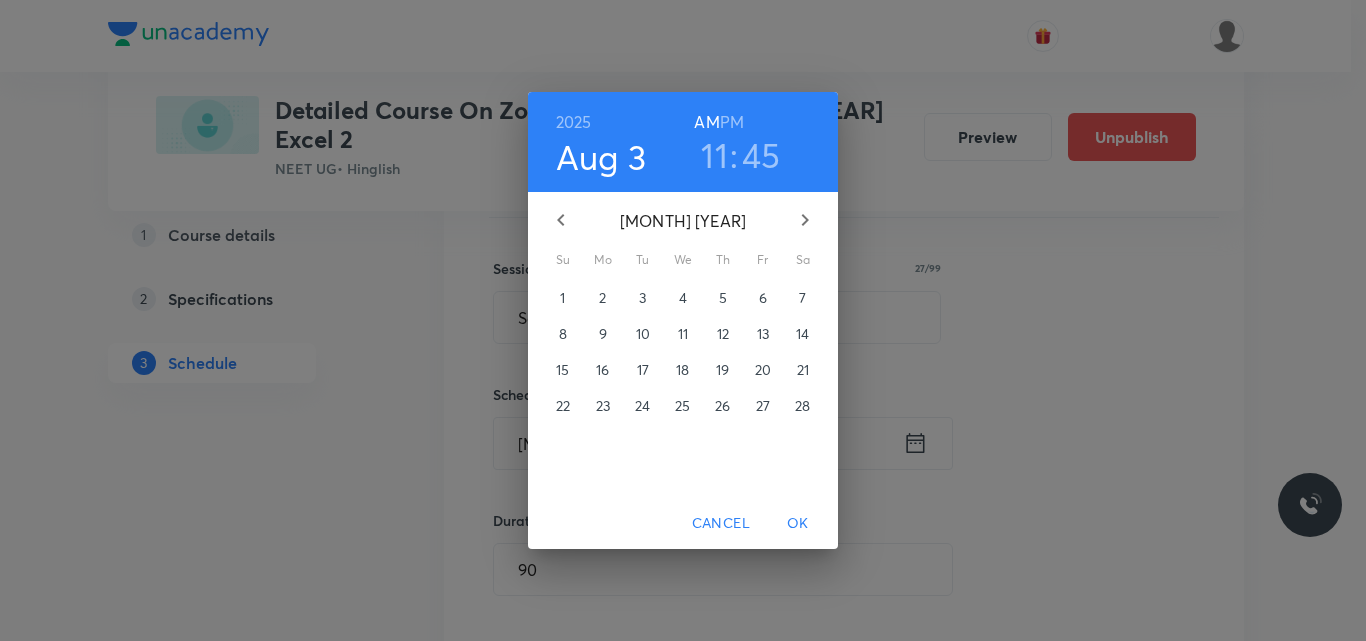 click 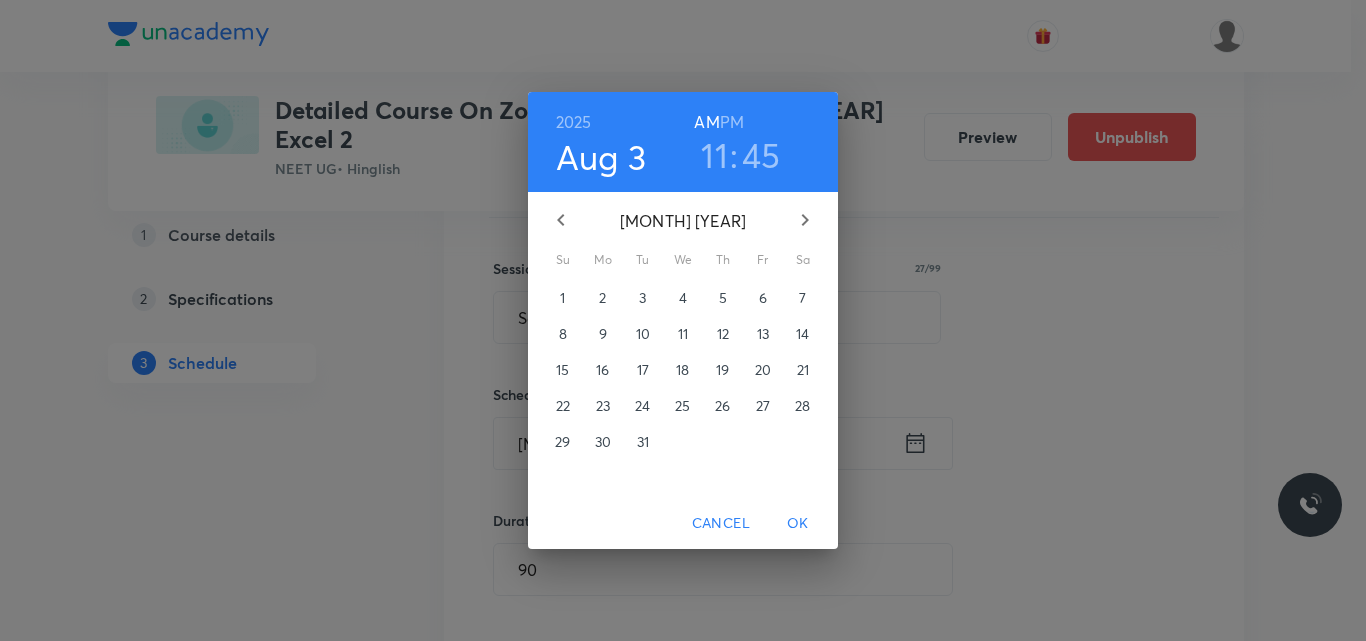 click 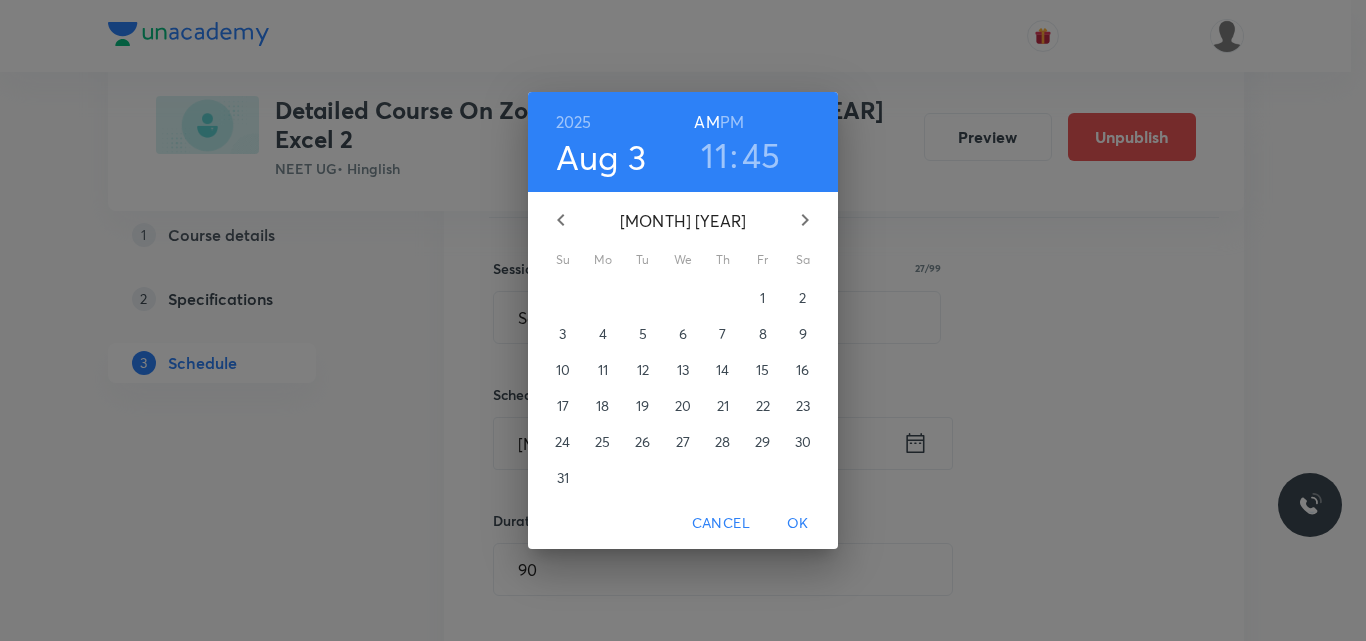 click 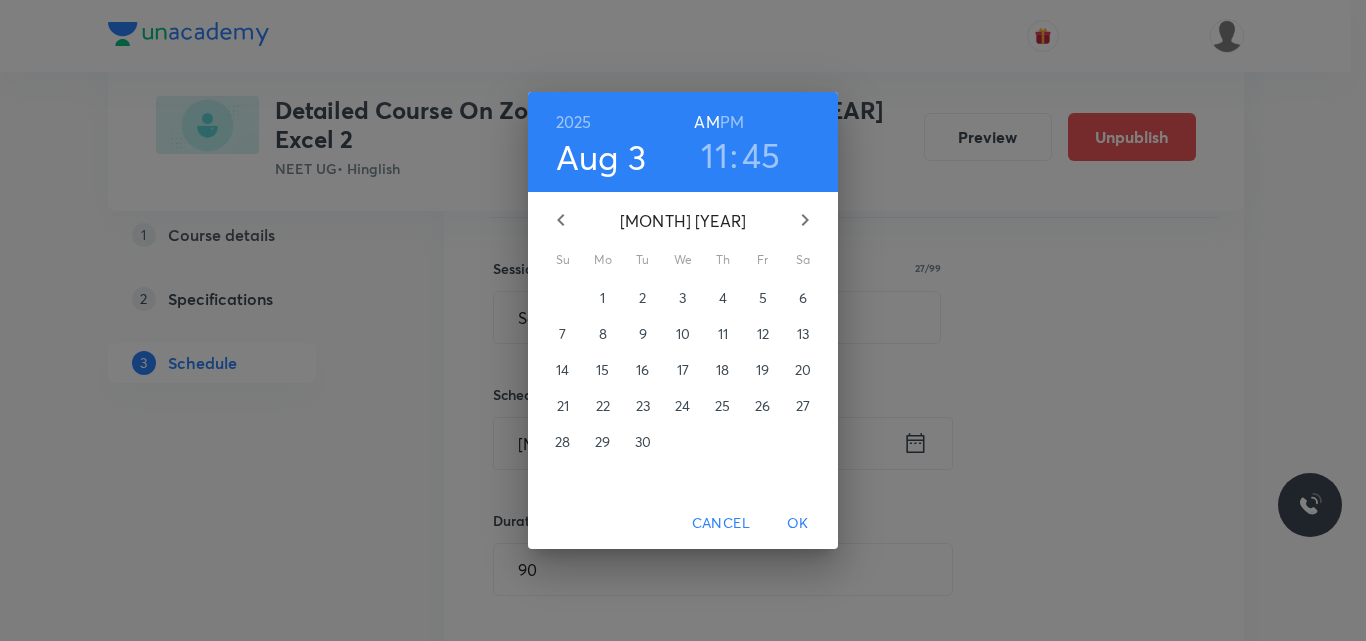 click 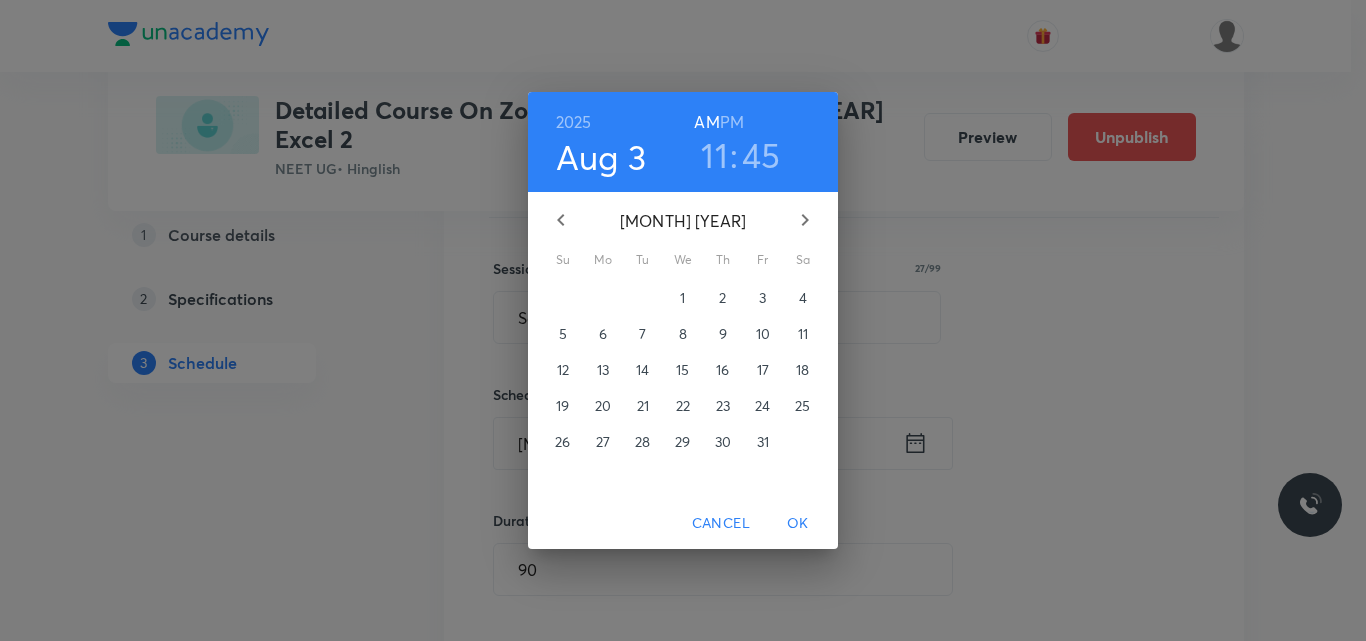 click 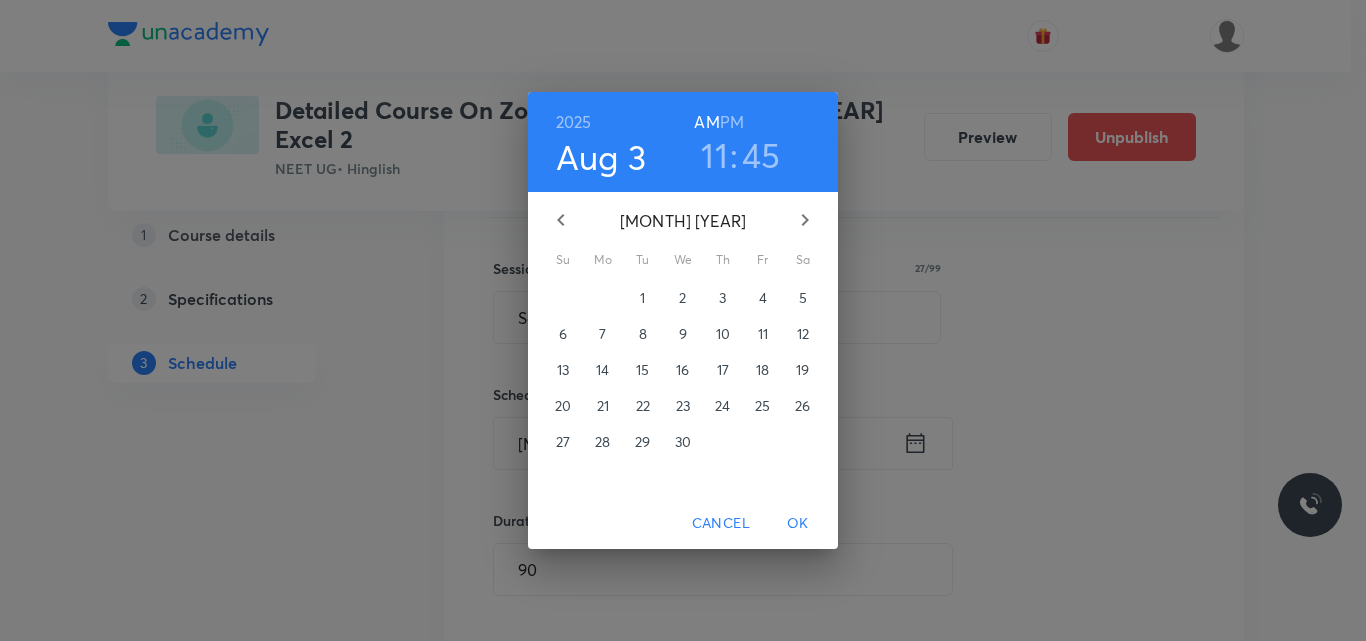click 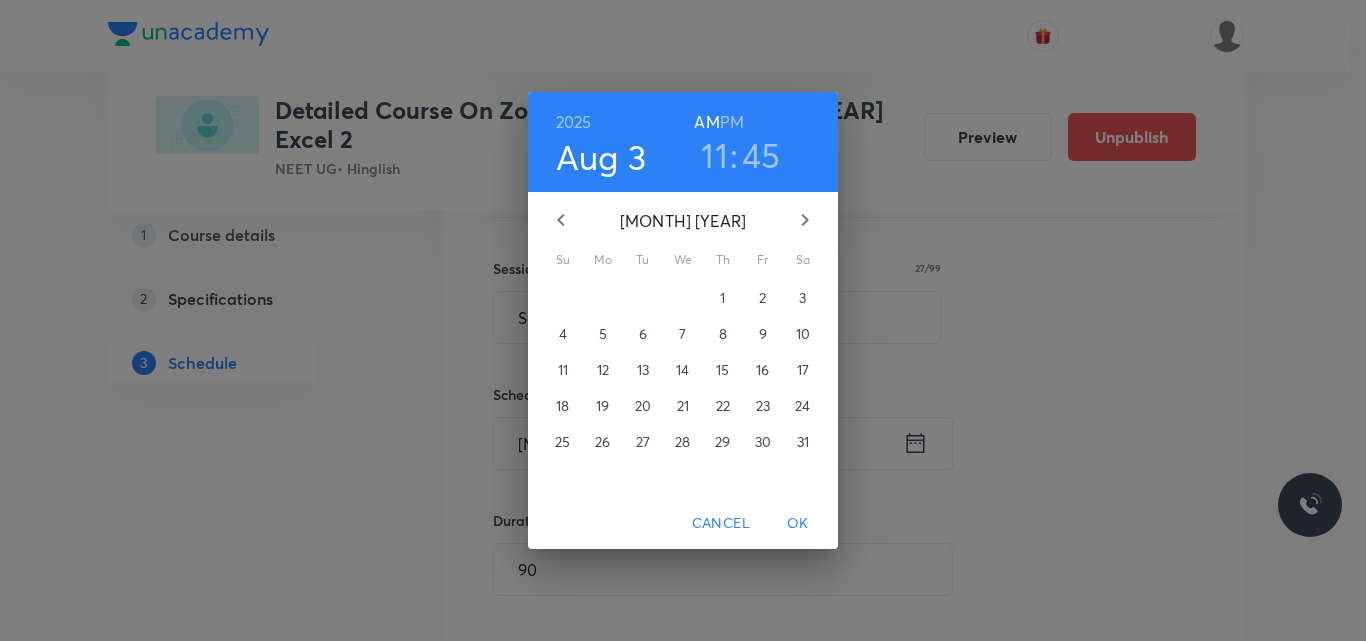 click on "18" at bounding box center (563, 406) 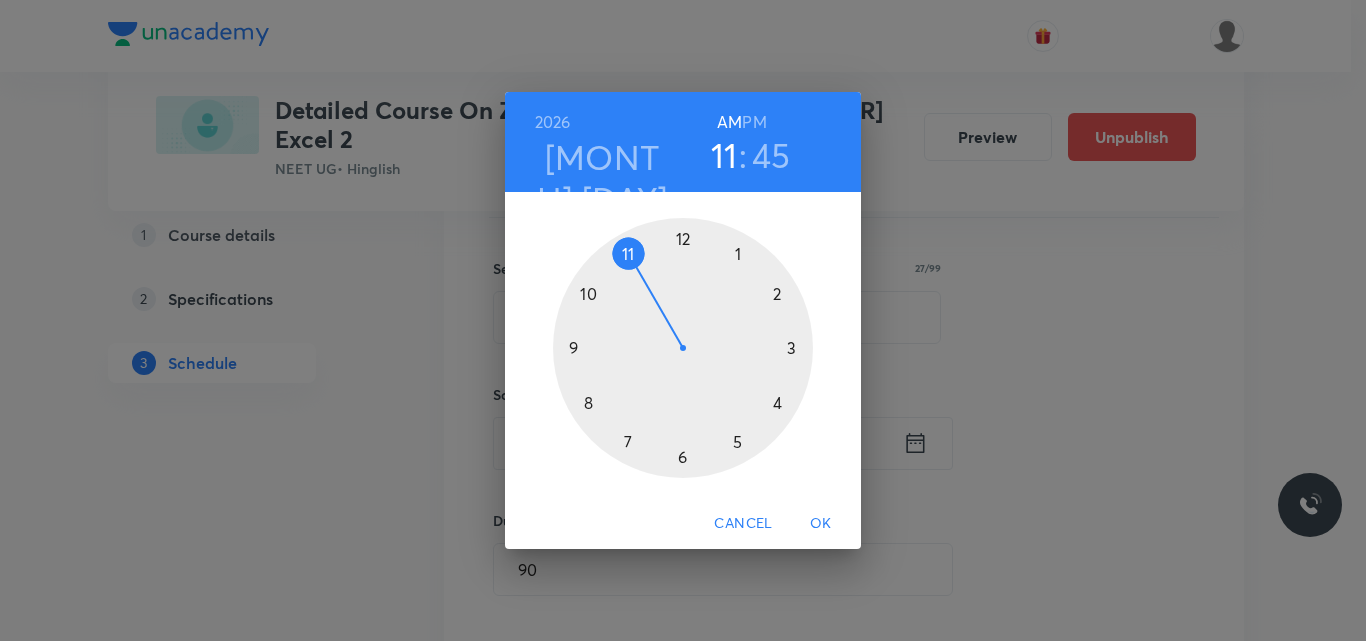 click on "OK" at bounding box center [821, 523] 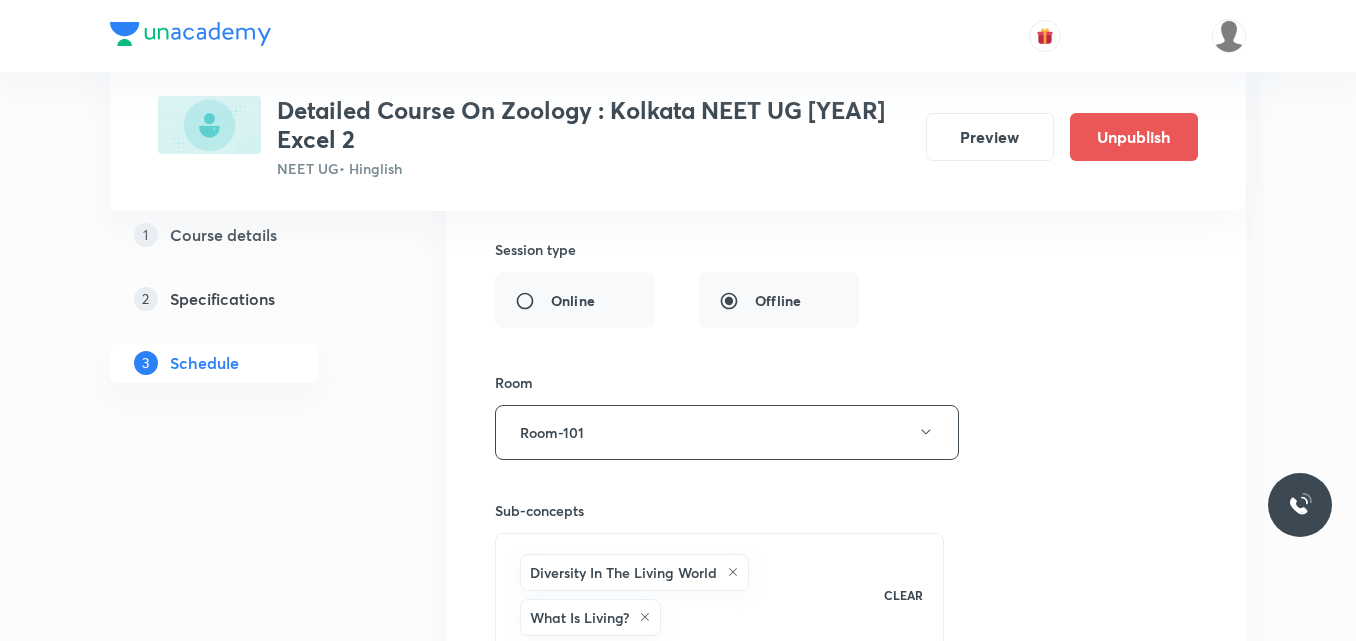 scroll, scrollTop: 3249, scrollLeft: 0, axis: vertical 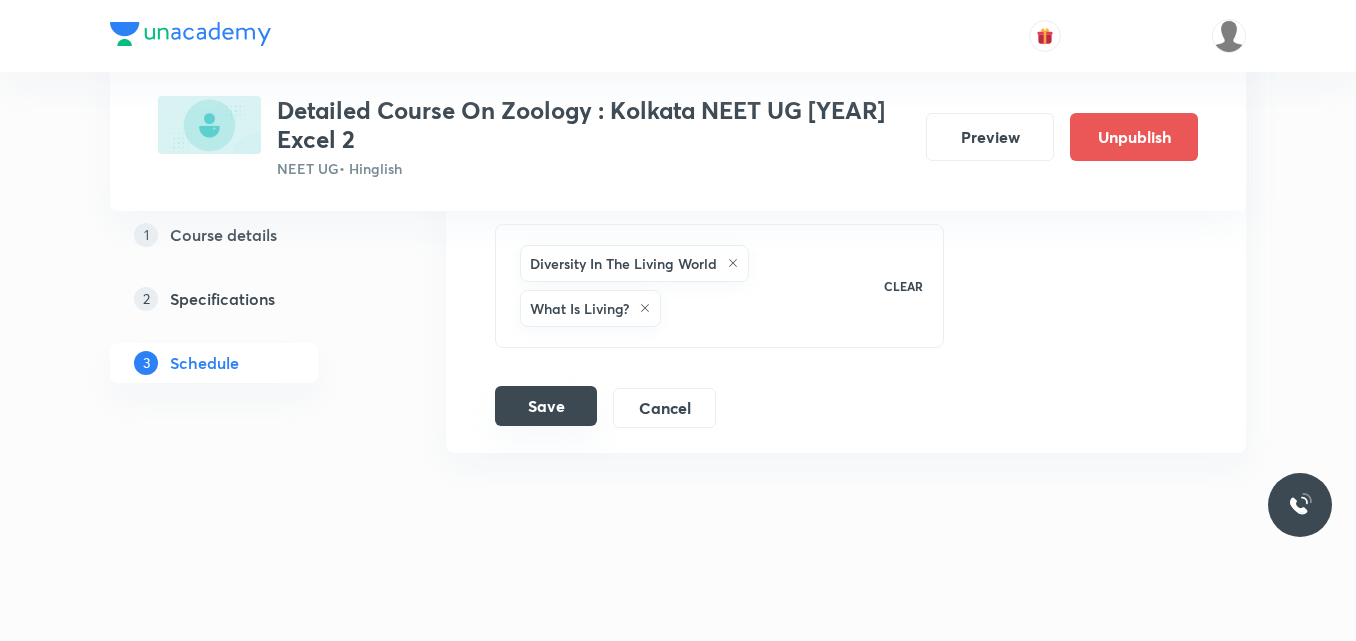 click on "Save" at bounding box center (546, 406) 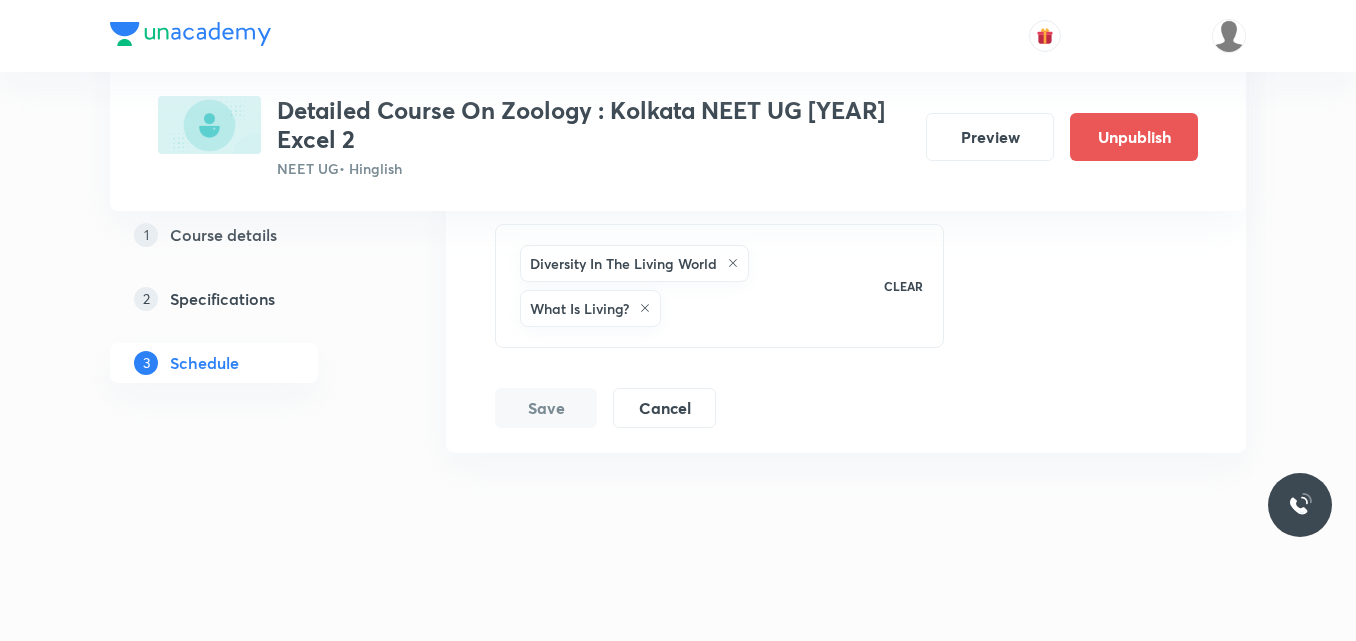 scroll, scrollTop: 2435, scrollLeft: 0, axis: vertical 